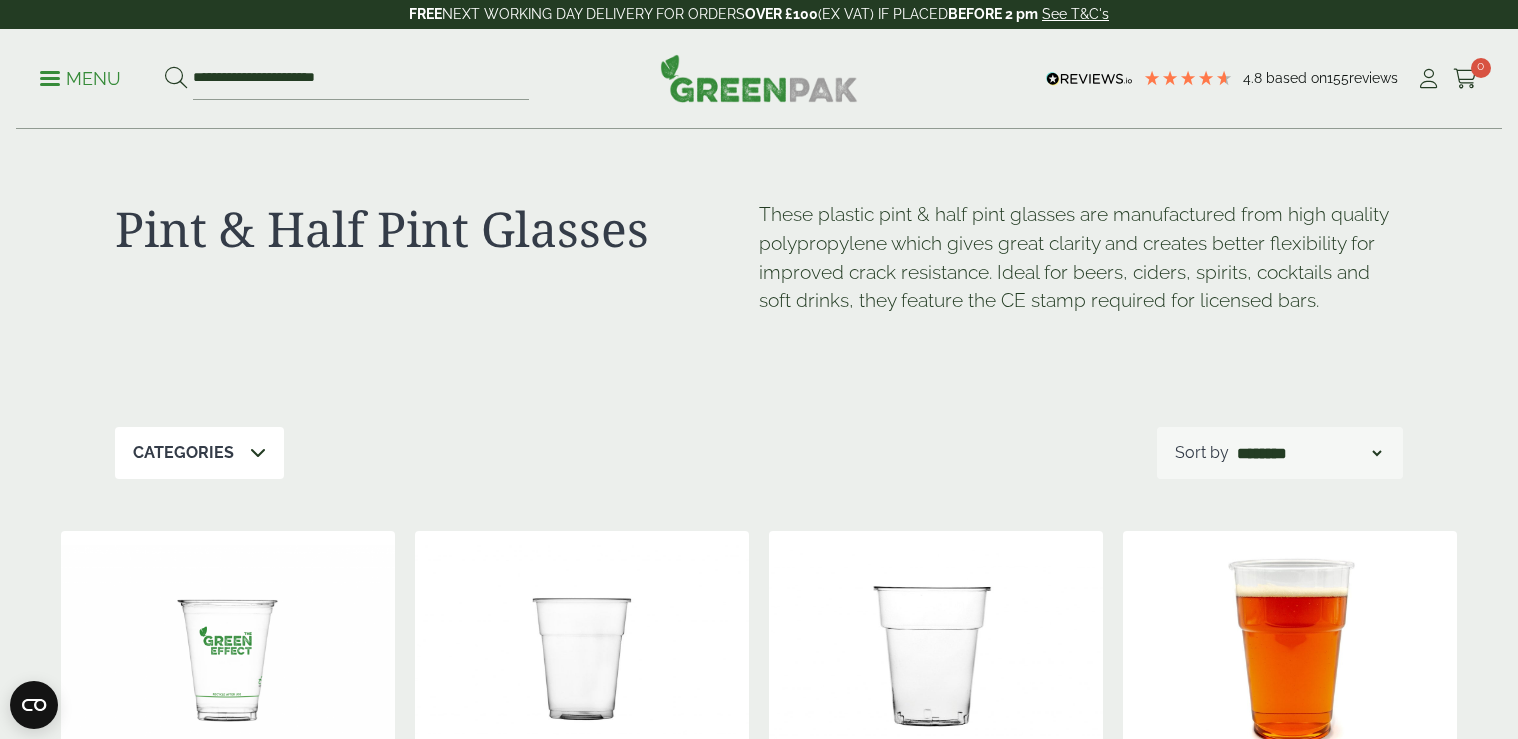 scroll, scrollTop: 960, scrollLeft: 0, axis: vertical 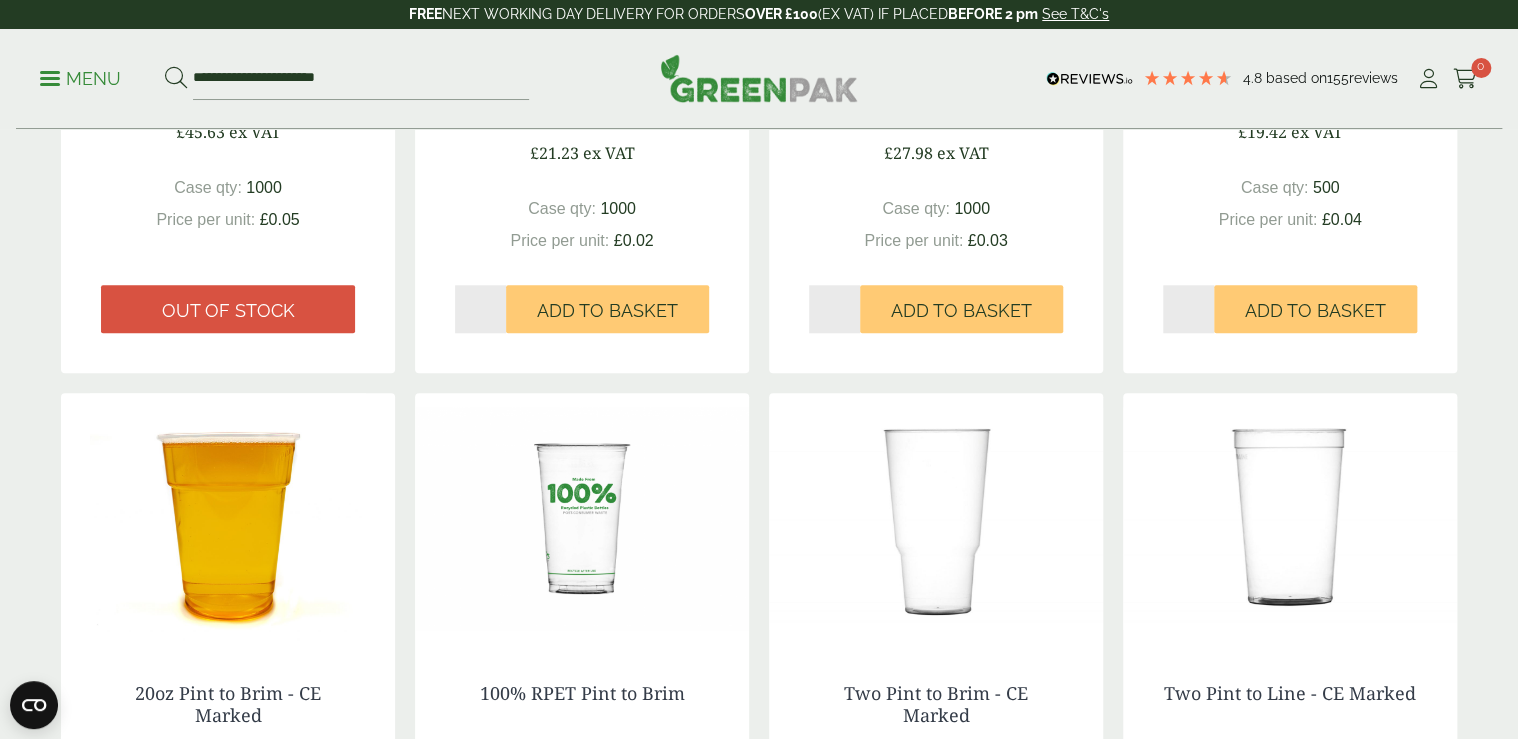 click at bounding box center [228, 518] 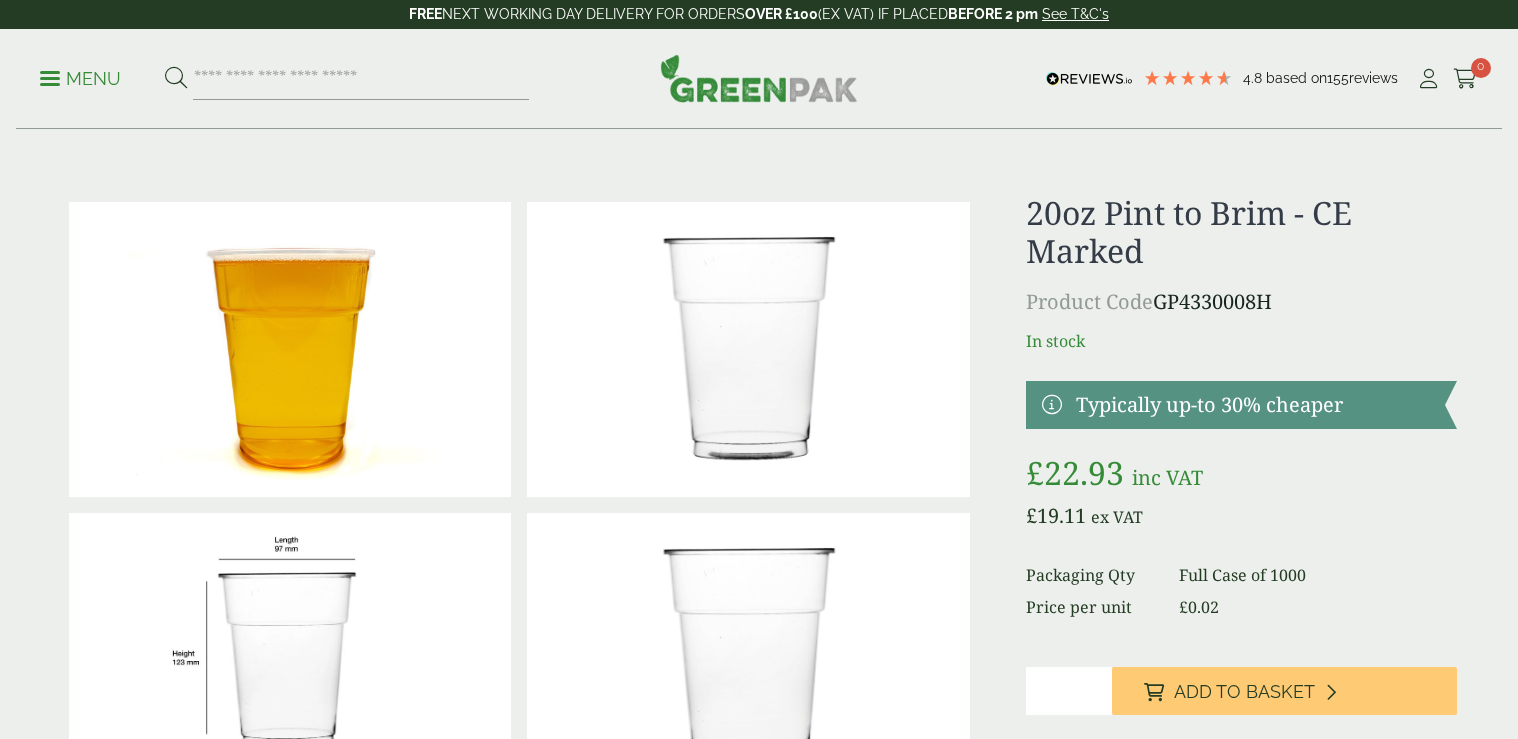 scroll, scrollTop: 0, scrollLeft: 0, axis: both 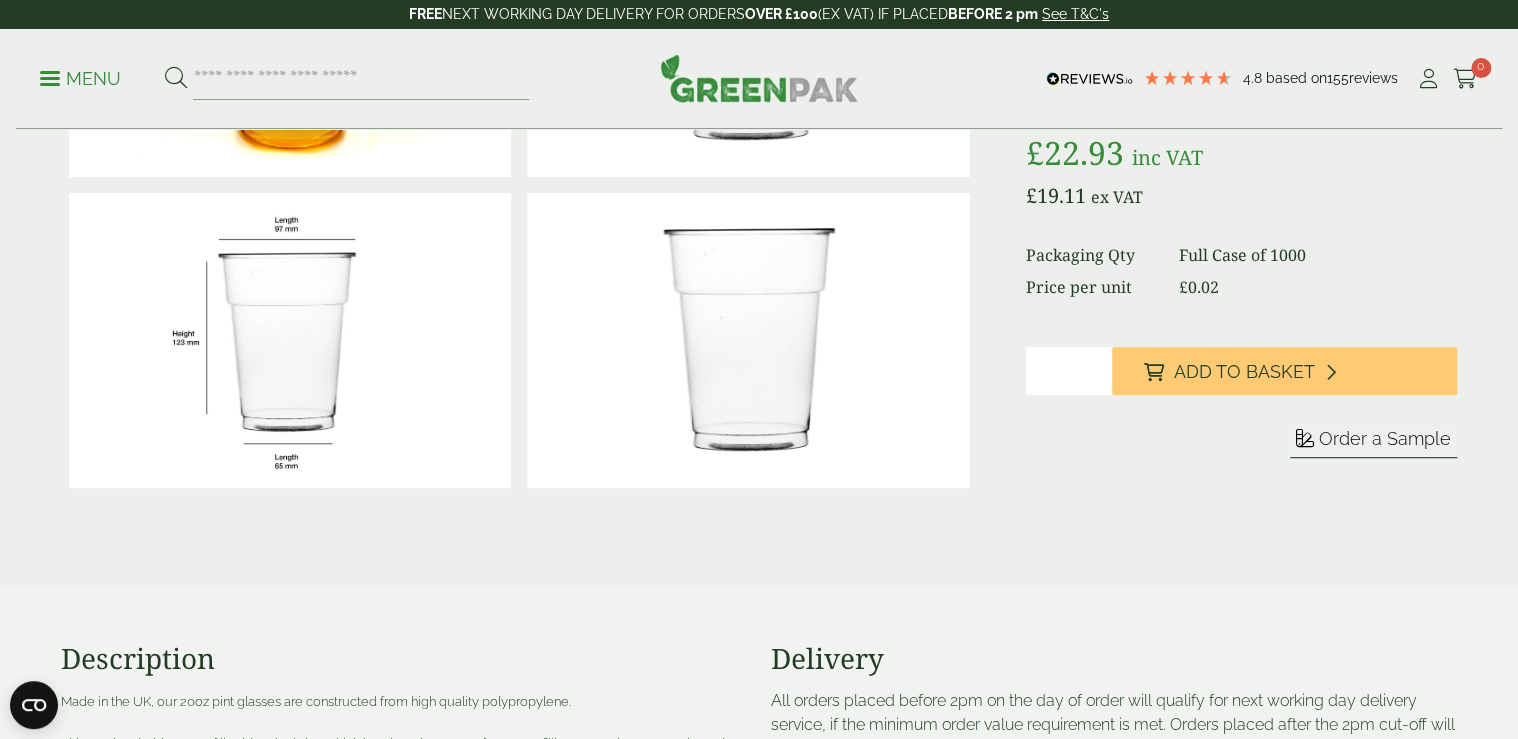 click on "*" at bounding box center [1069, 371] 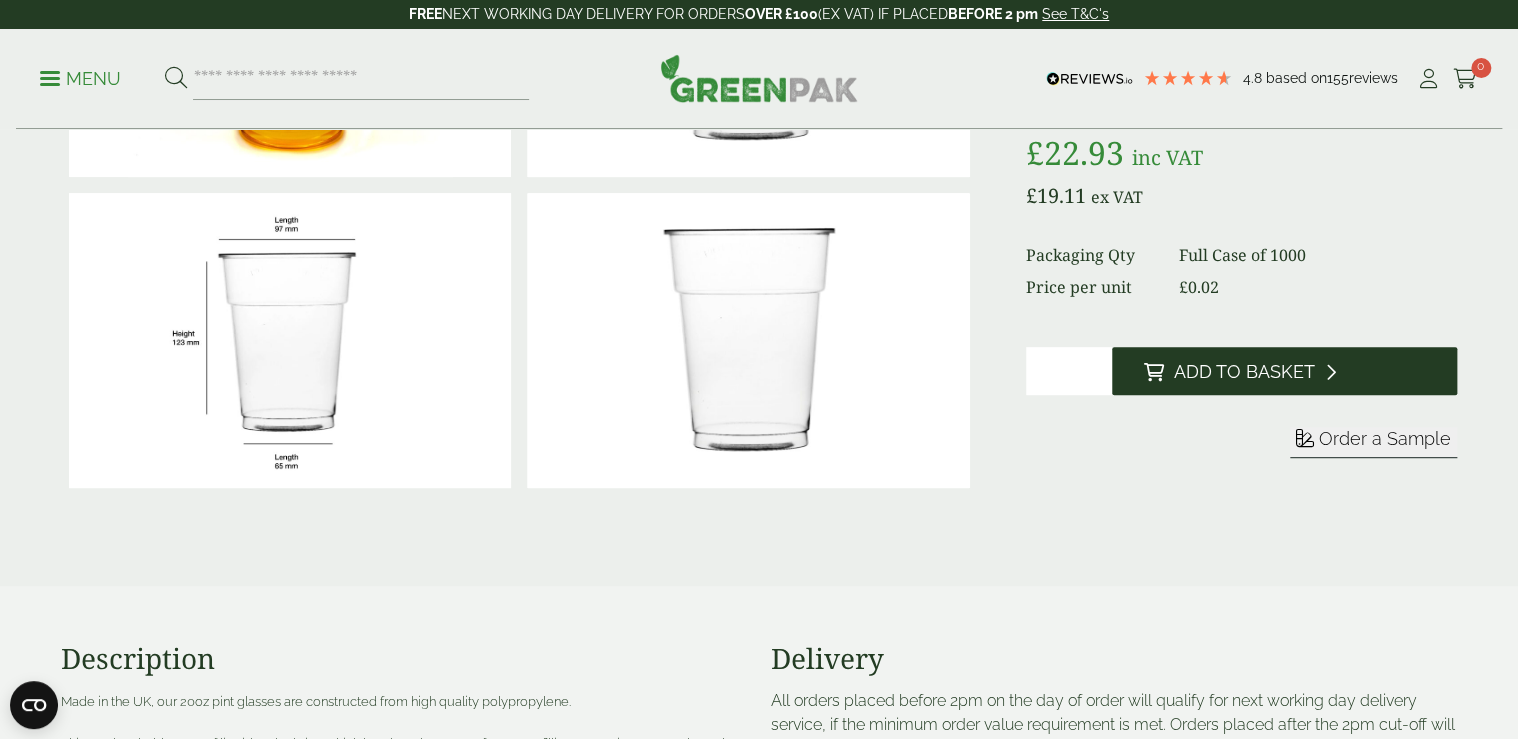 click on "Add to Basket" at bounding box center (1244, 372) 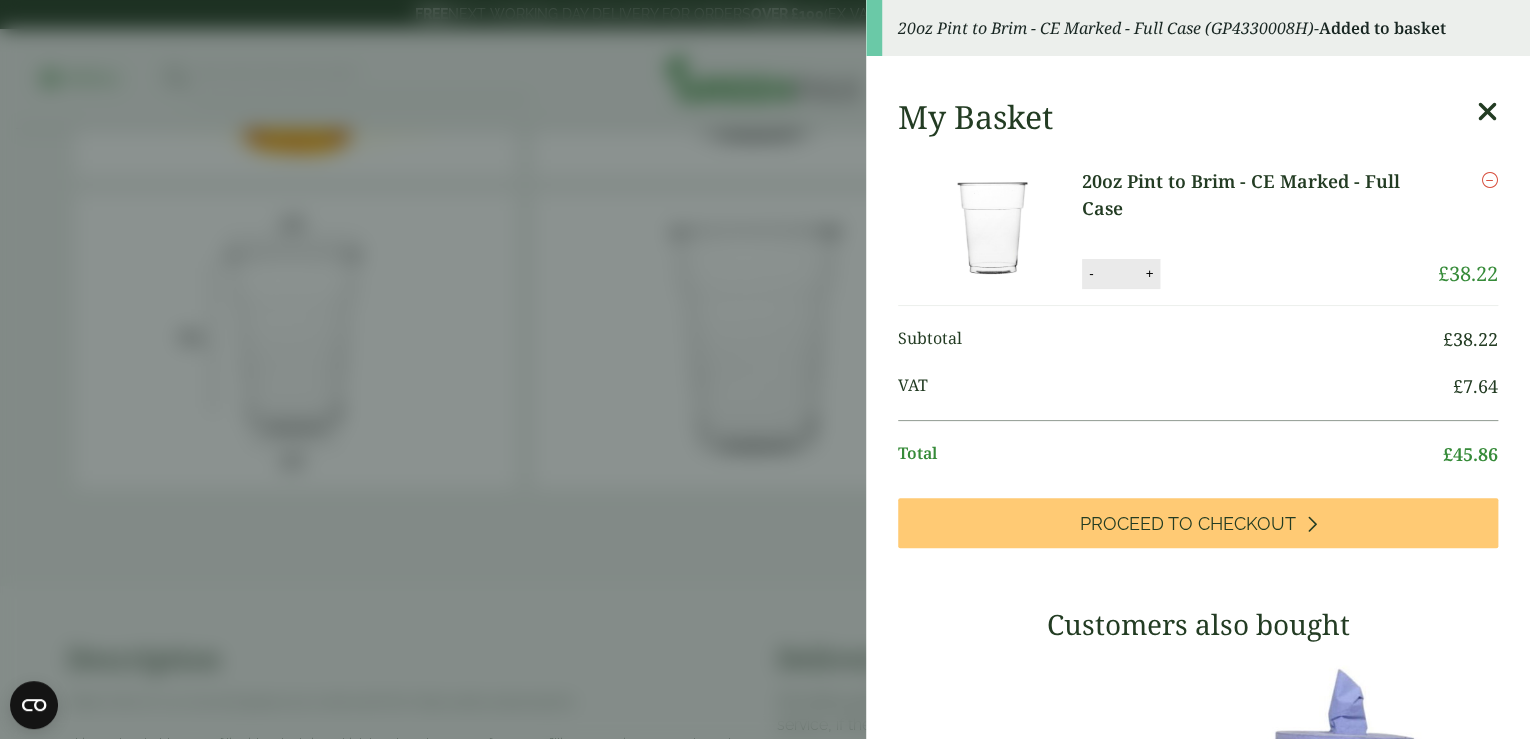 click at bounding box center [1487, 112] 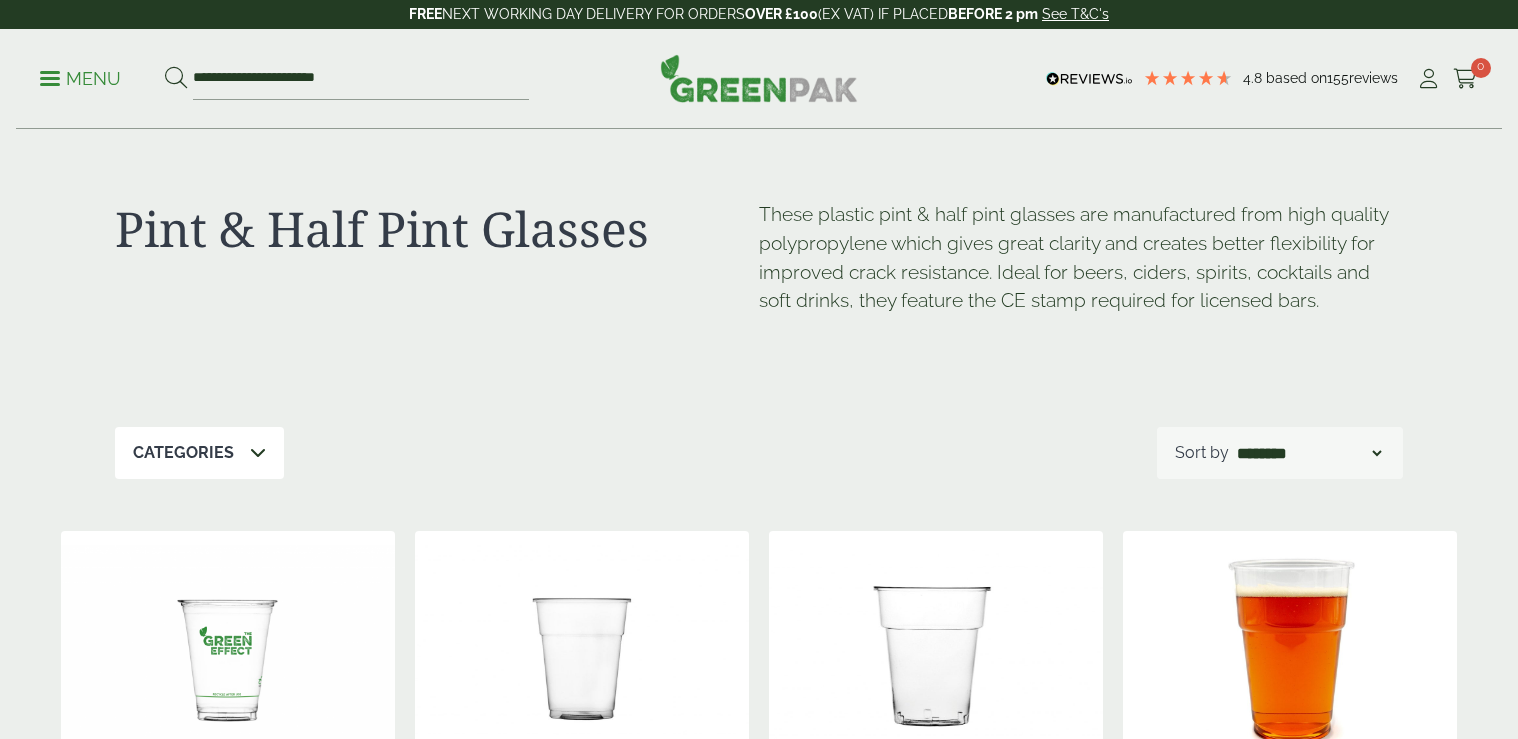 scroll, scrollTop: 800, scrollLeft: 0, axis: vertical 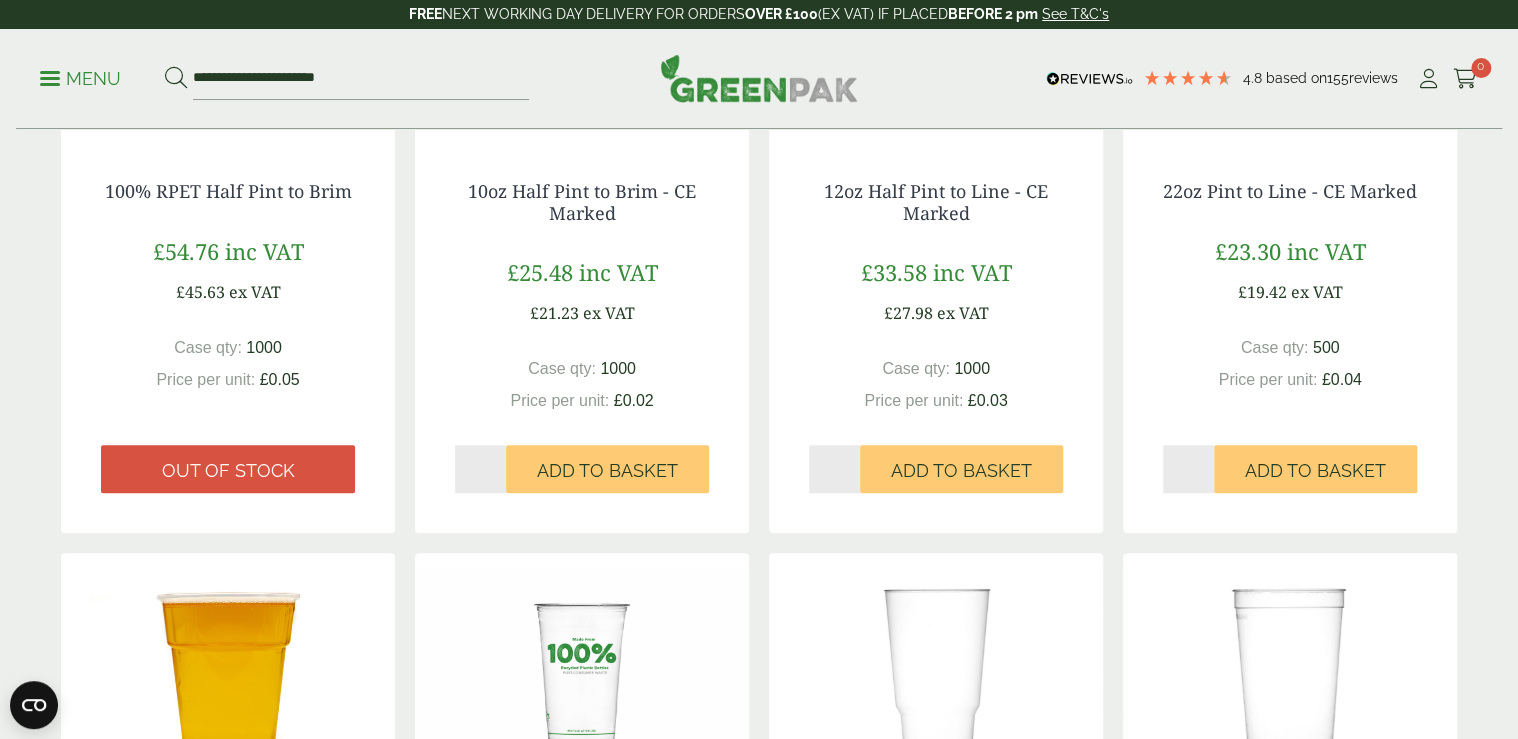 type on "*" 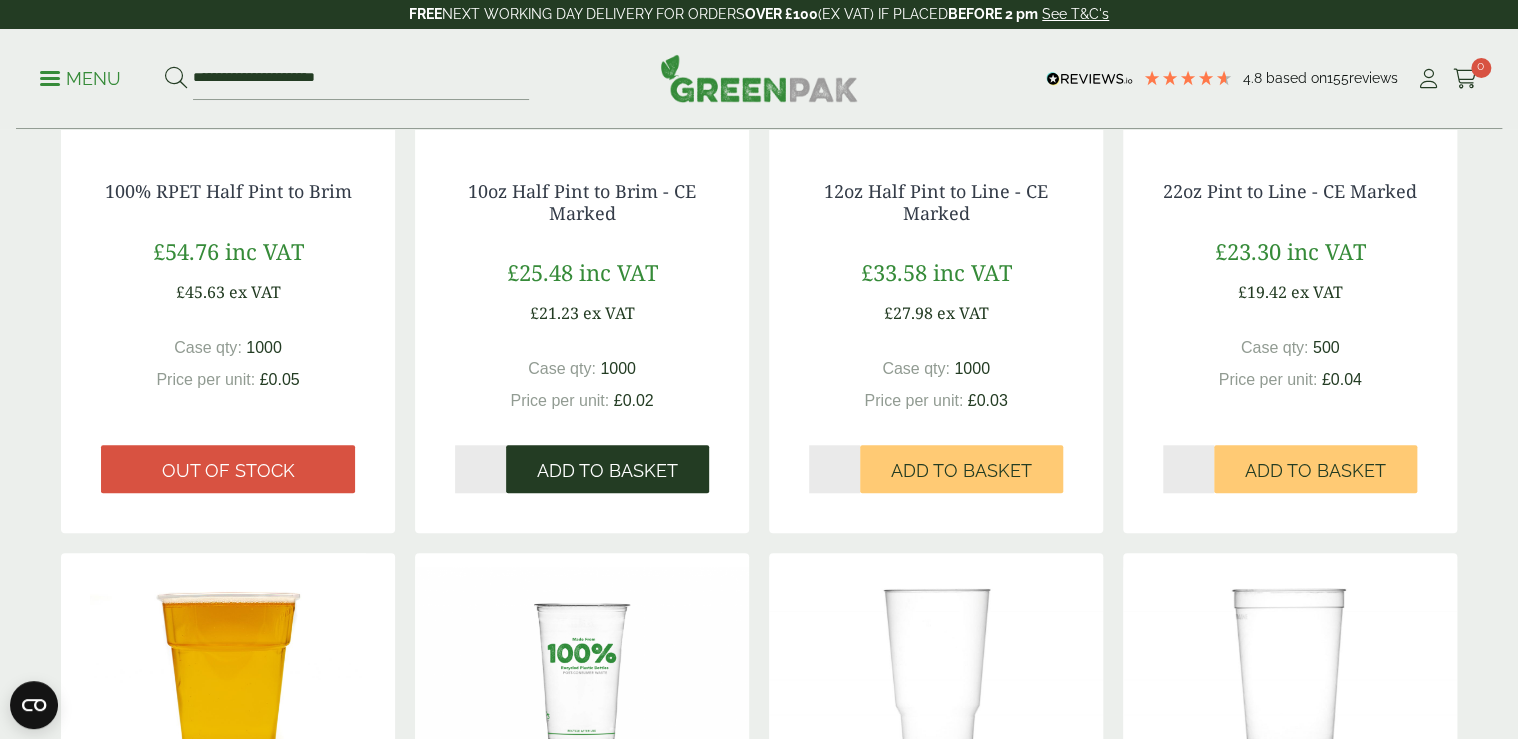 click on "Add to Basket" at bounding box center [607, 471] 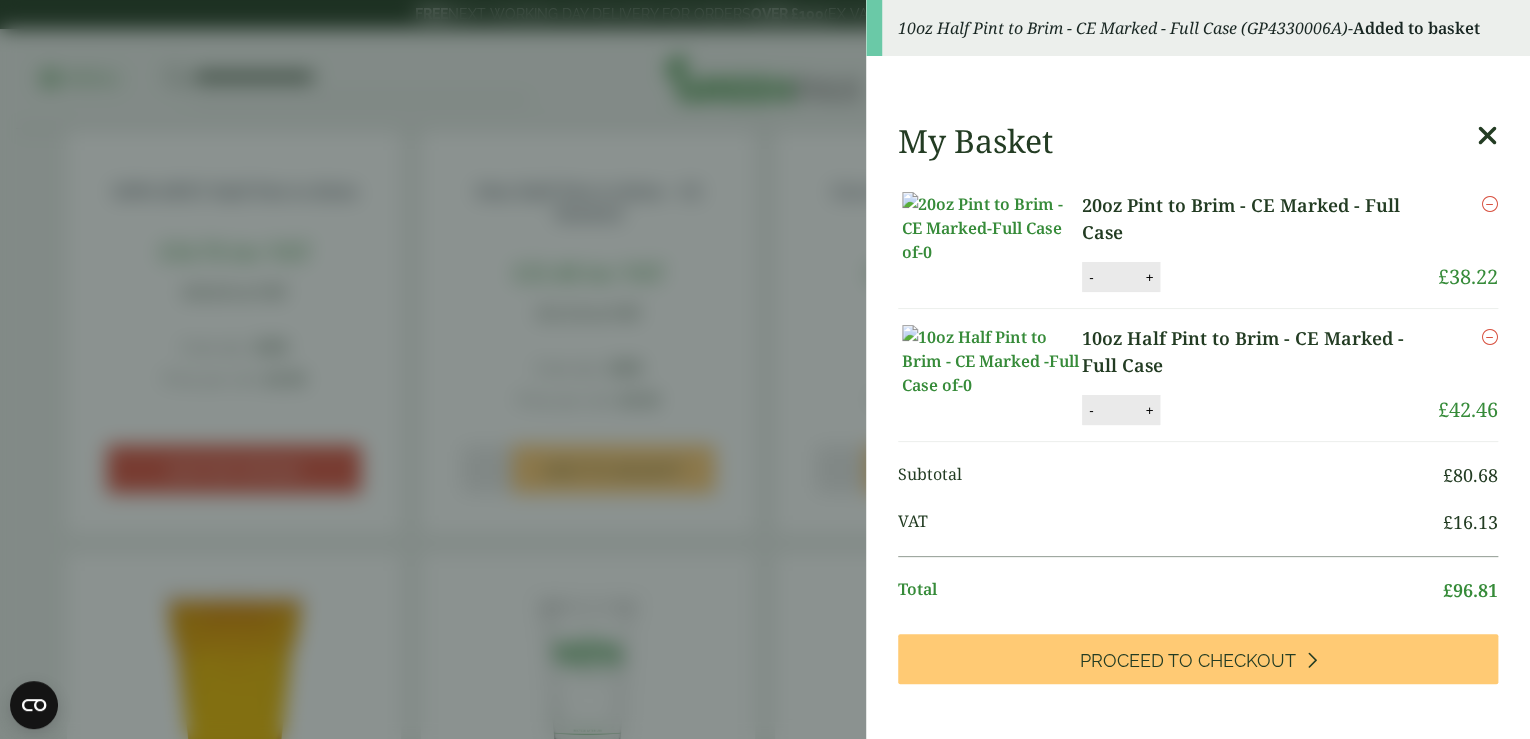 click at bounding box center [1487, 136] 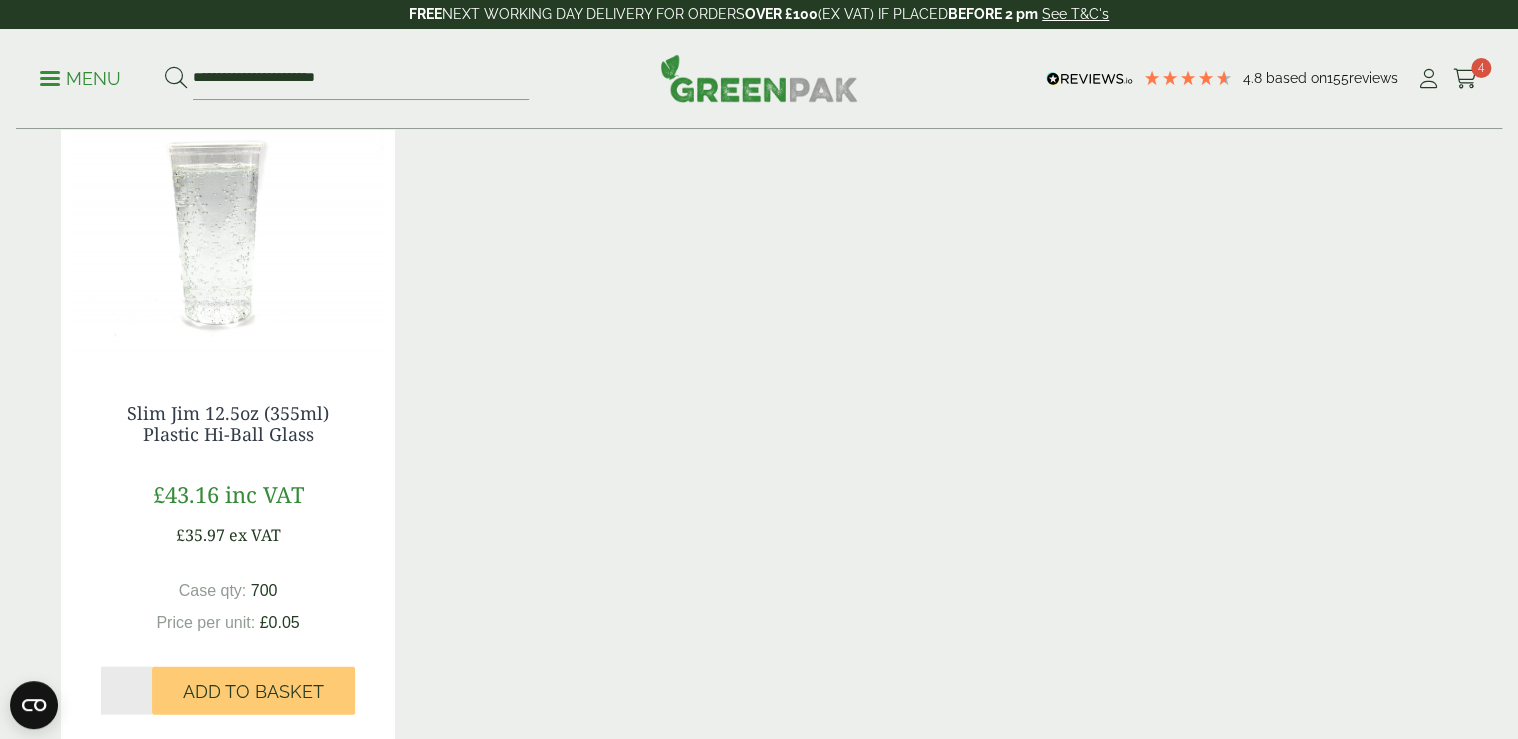 scroll, scrollTop: 1760, scrollLeft: 0, axis: vertical 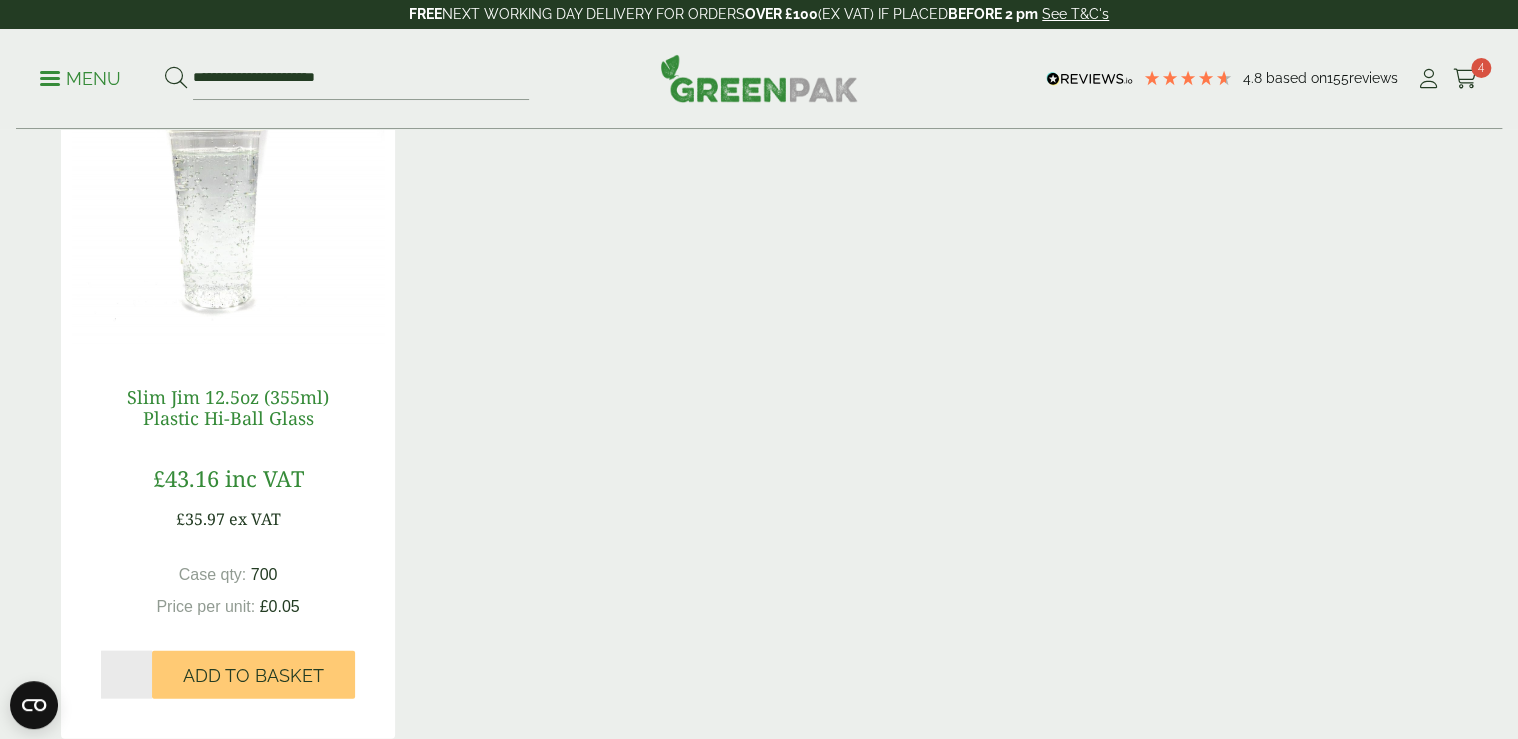 click on "Slim Jim 12.5oz (355ml) Plastic Hi-Ball Glass" at bounding box center (228, 407) 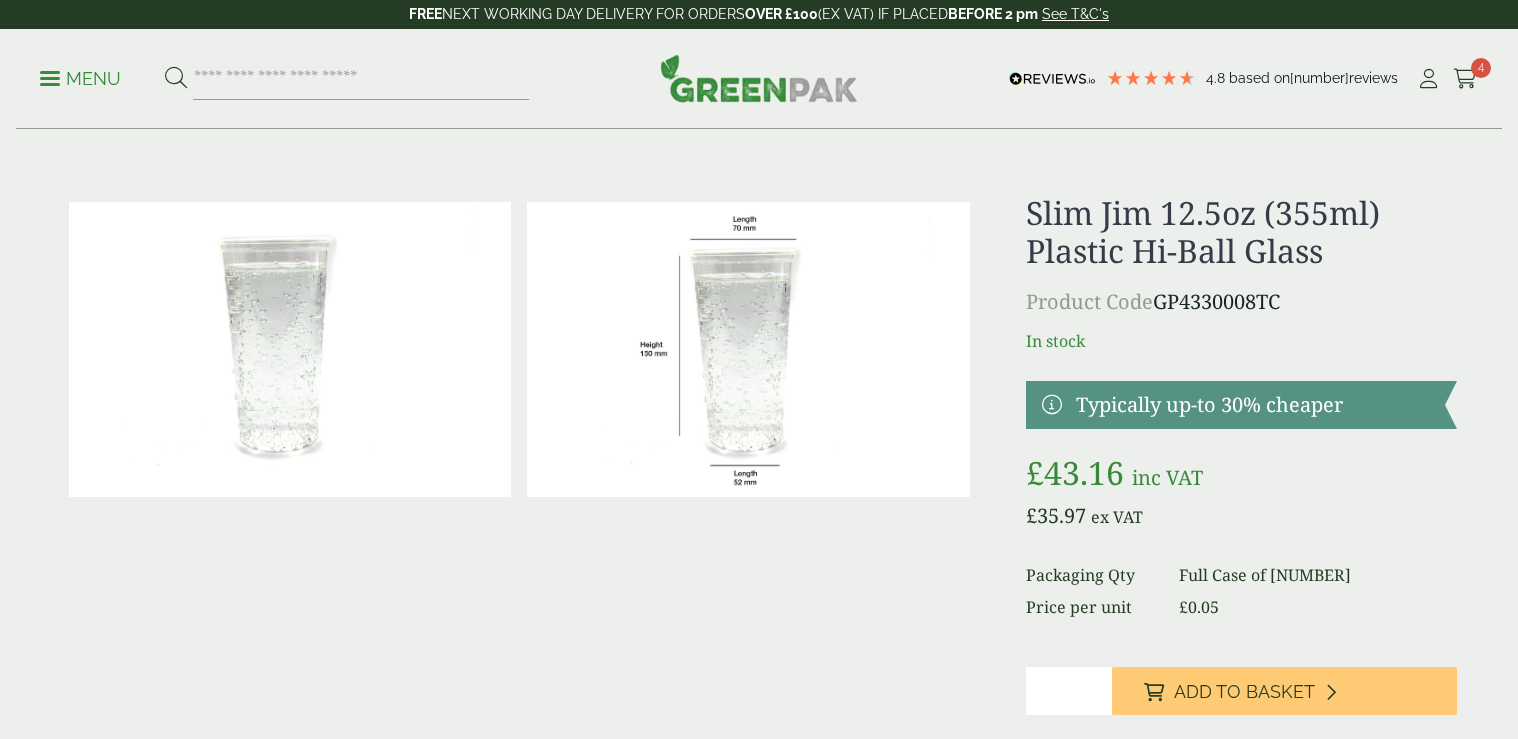 scroll, scrollTop: 0, scrollLeft: 0, axis: both 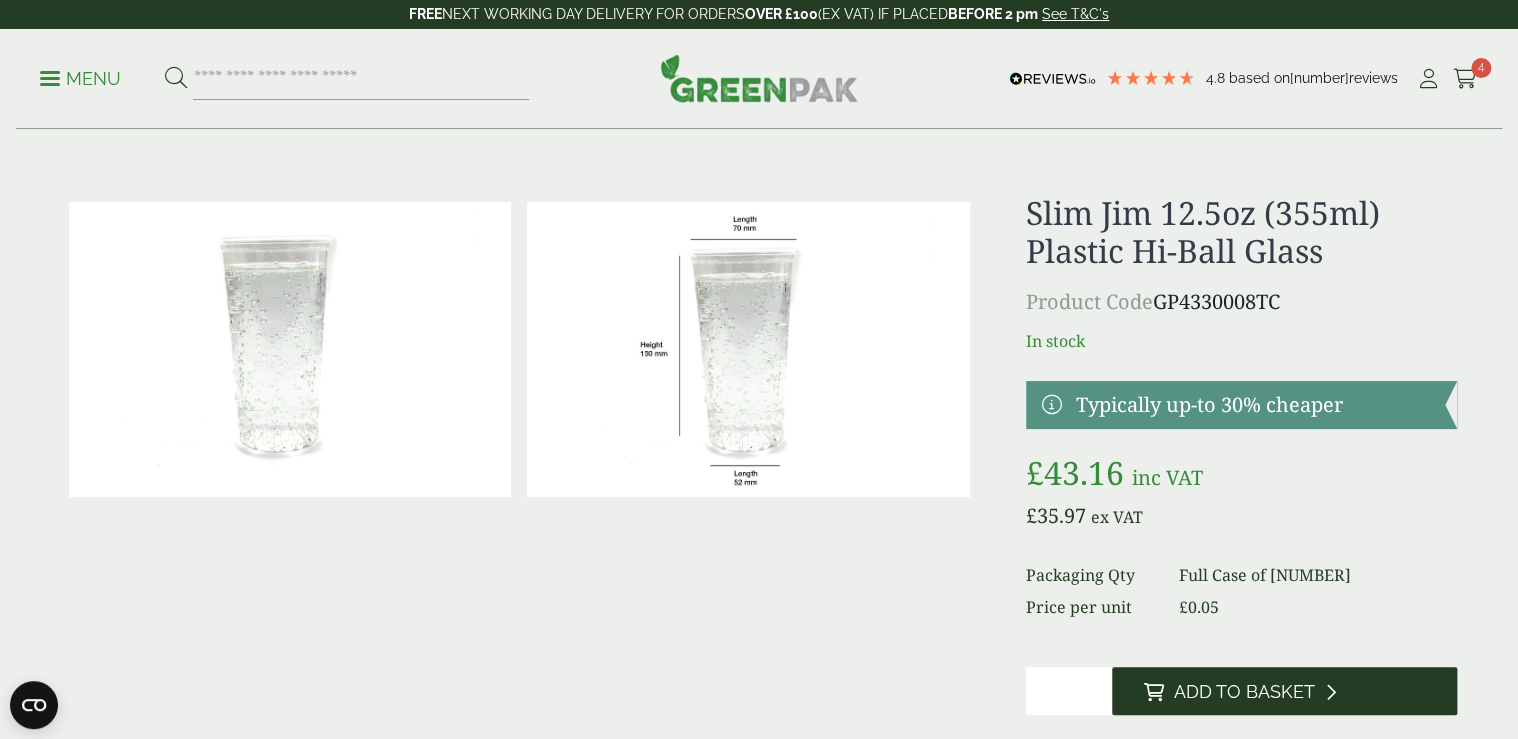 click on "Add to Basket" at bounding box center (1244, 692) 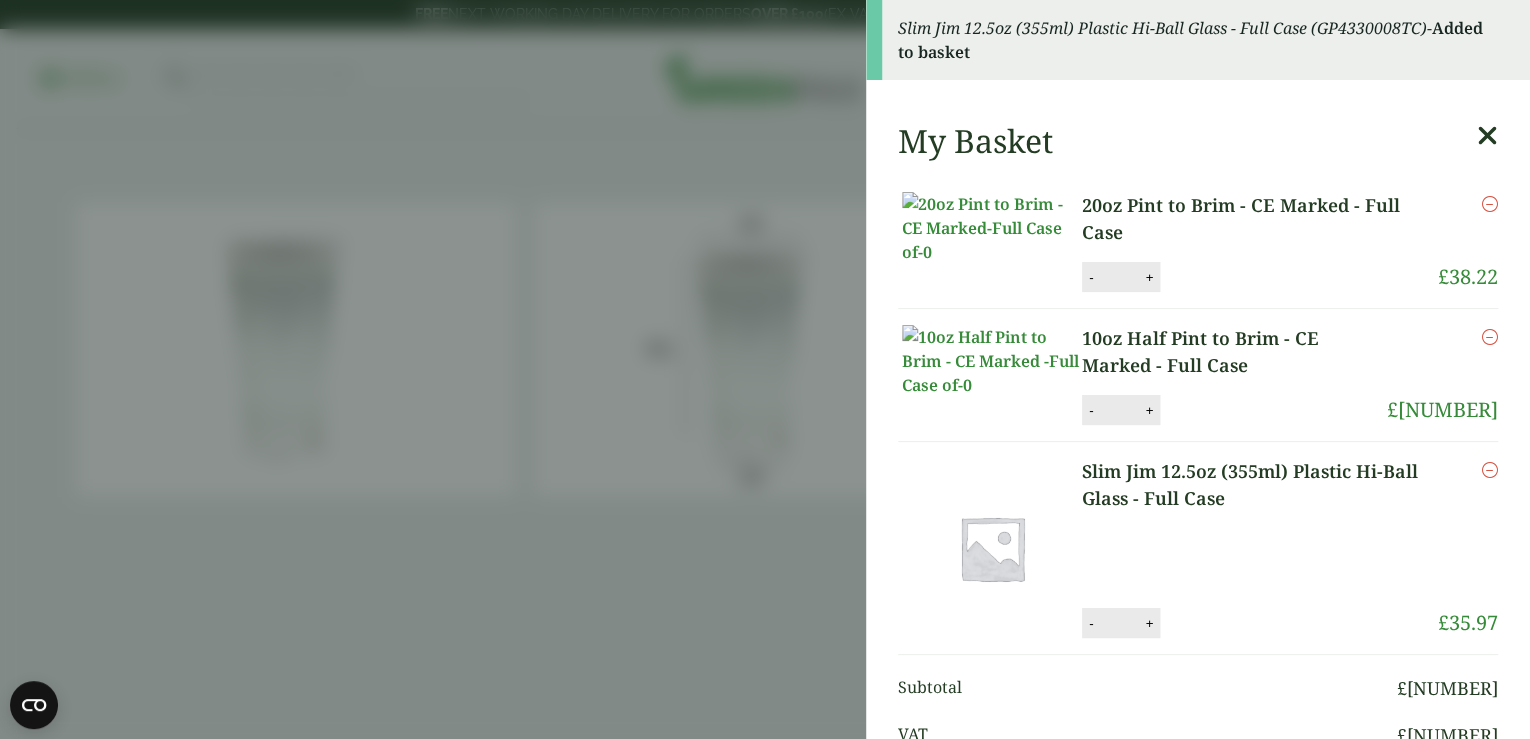 click at bounding box center [1487, 136] 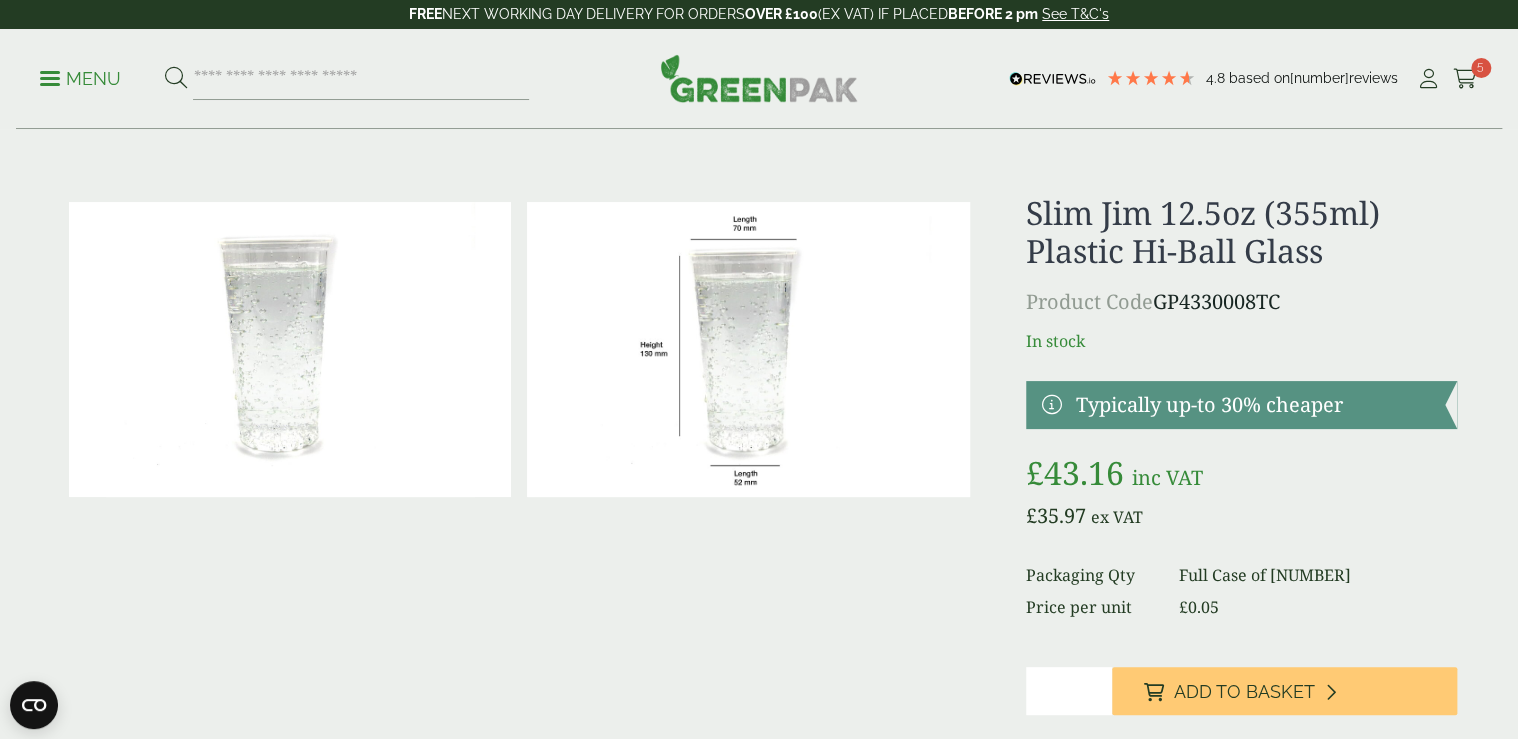 click at bounding box center [50, 78] 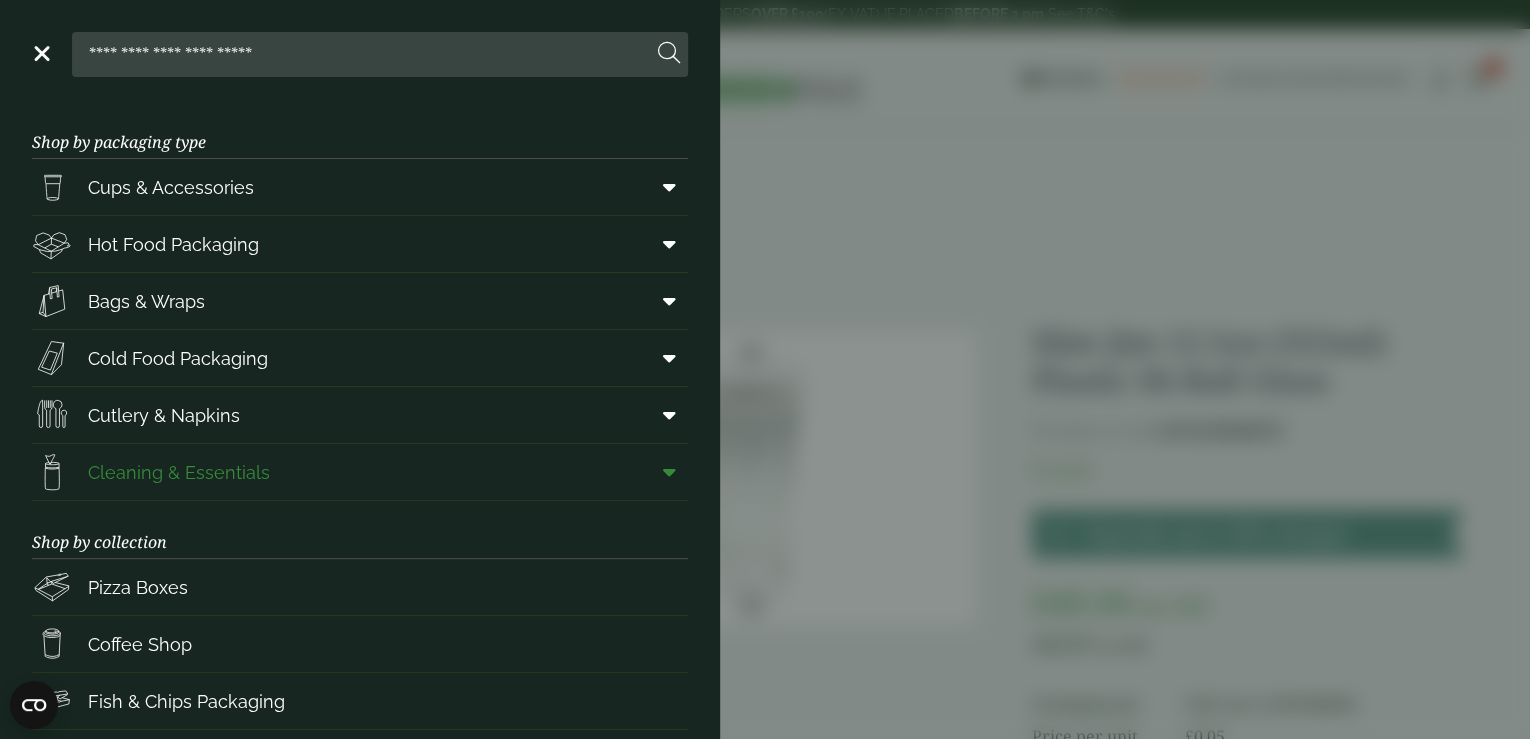 click at bounding box center [669, 472] 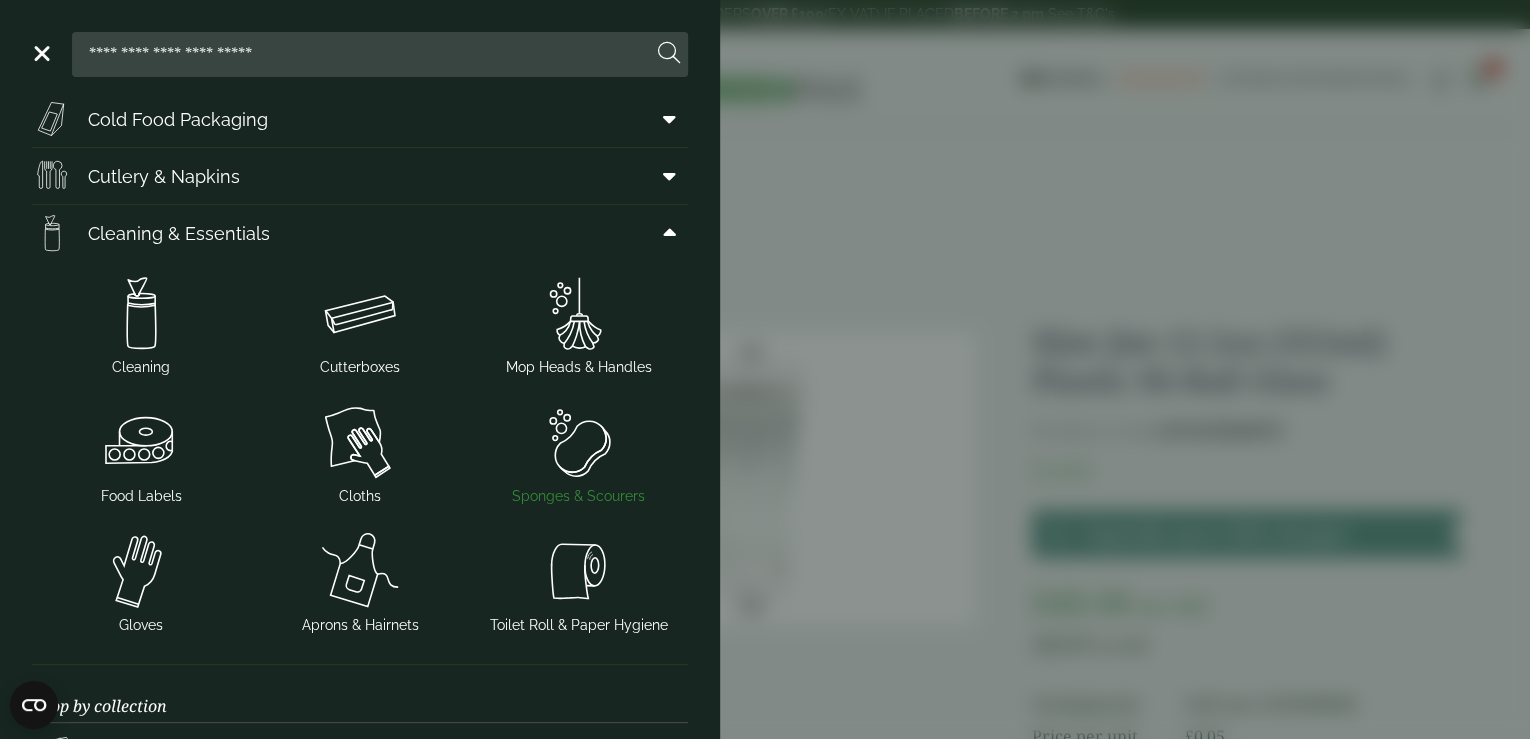 scroll, scrollTop: 240, scrollLeft: 0, axis: vertical 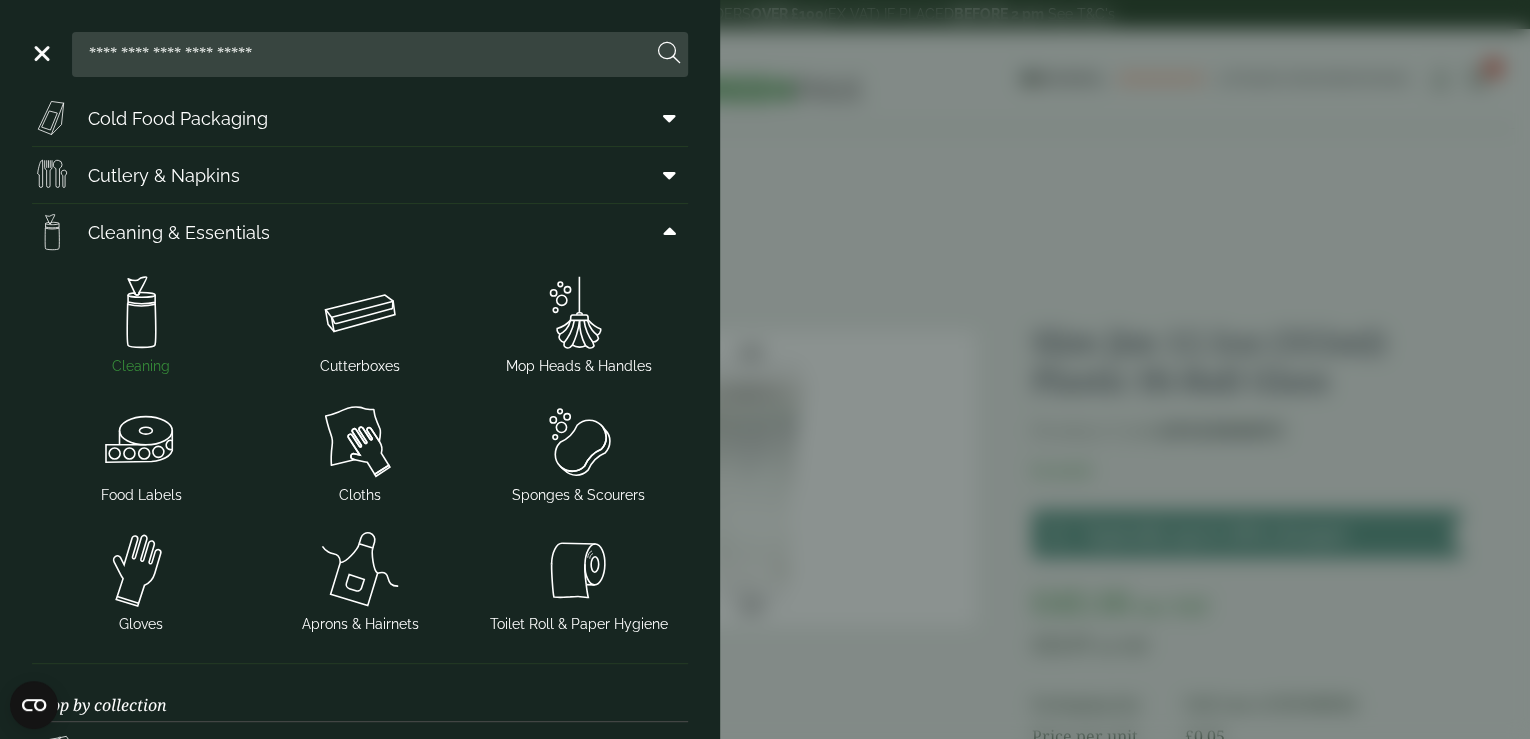 click on "Cleaning" at bounding box center (141, 366) 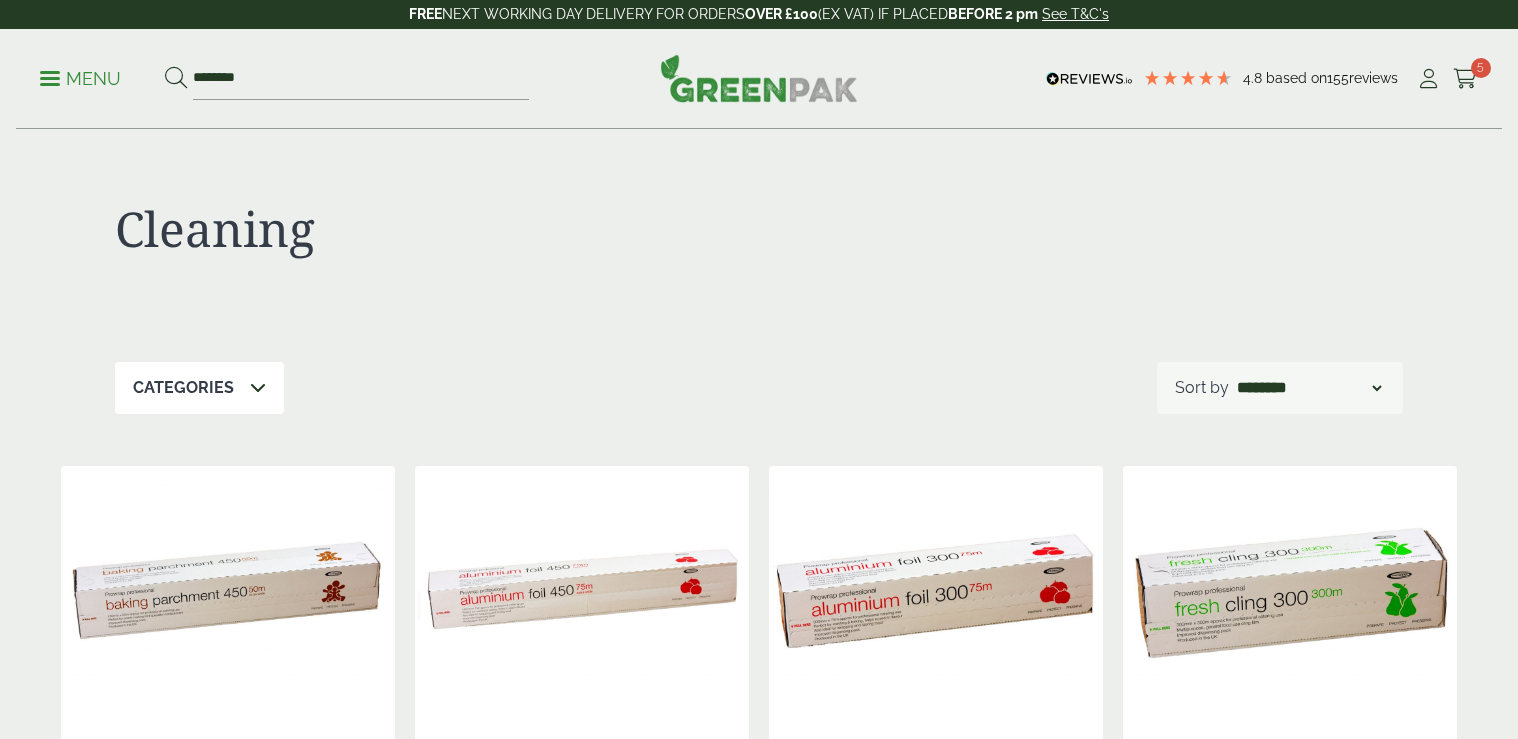 scroll, scrollTop: 0, scrollLeft: 0, axis: both 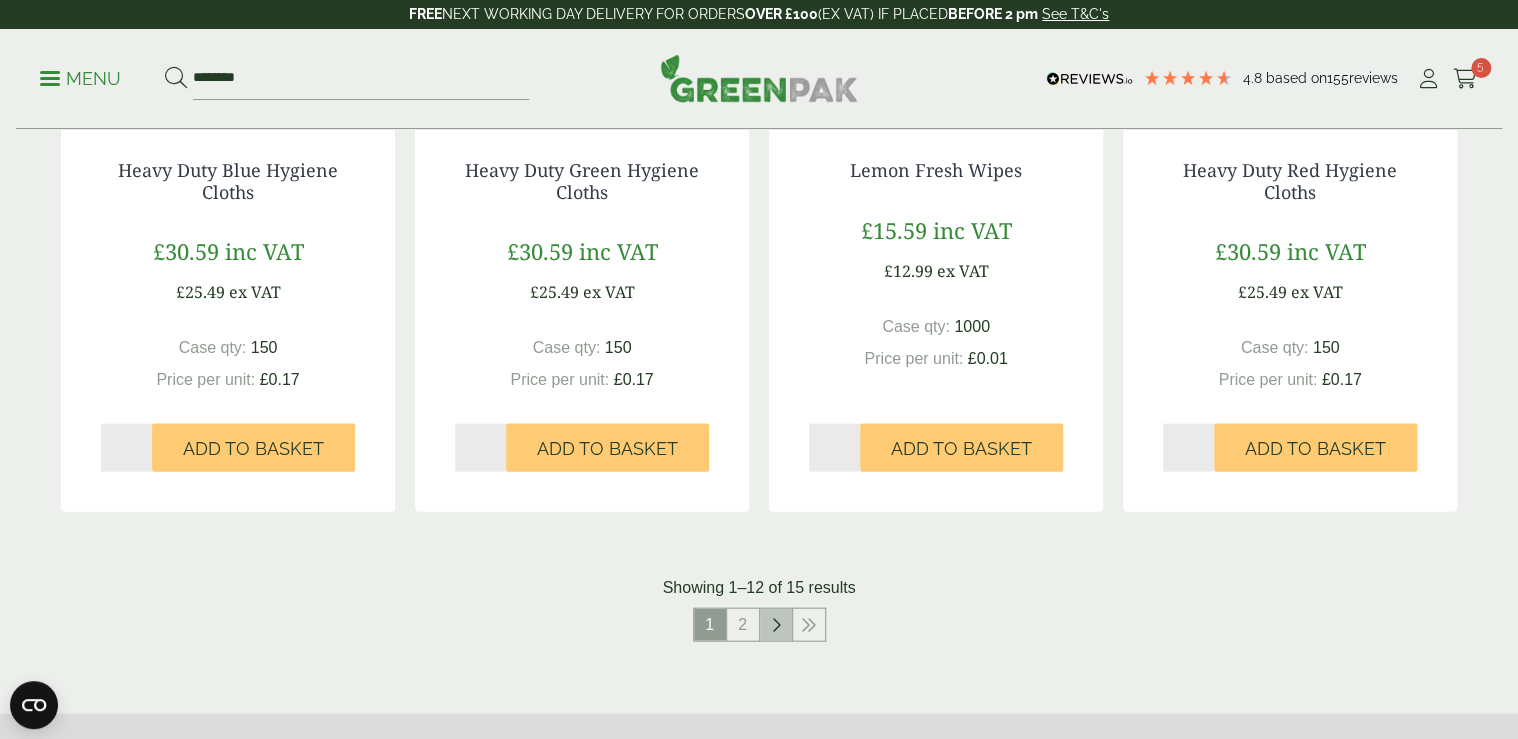 click at bounding box center (776, 625) 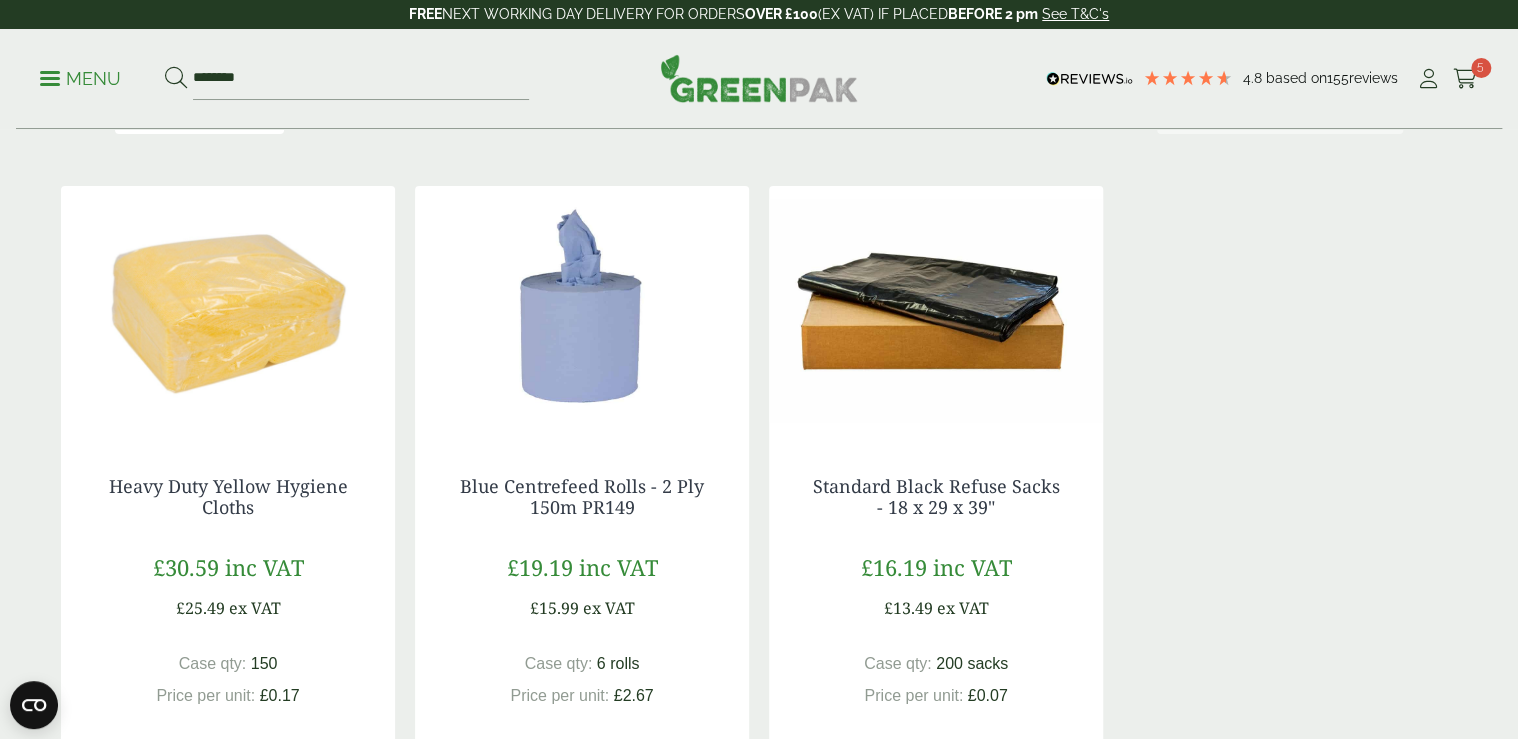 scroll, scrollTop: 320, scrollLeft: 0, axis: vertical 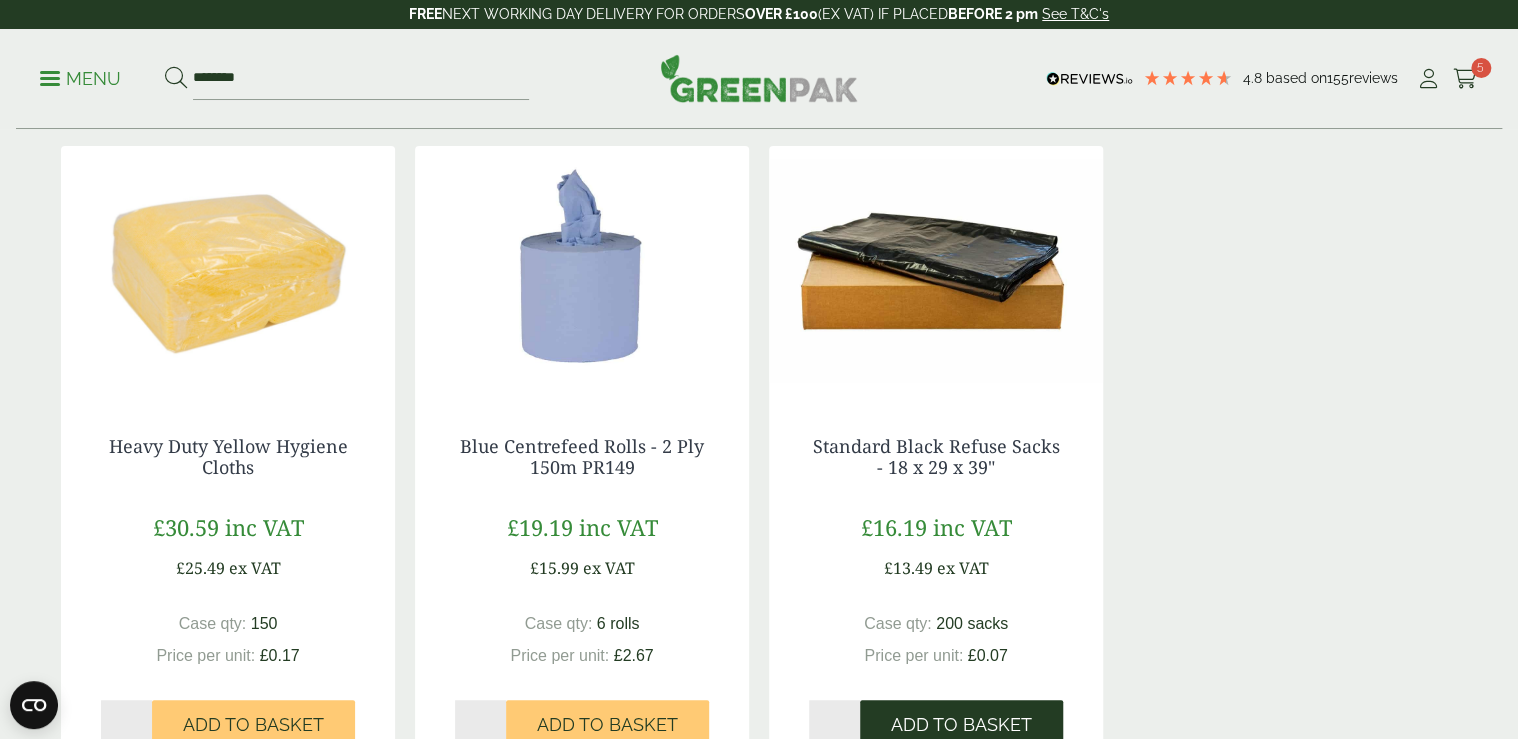 click on "Add to Basket" at bounding box center (961, 724) 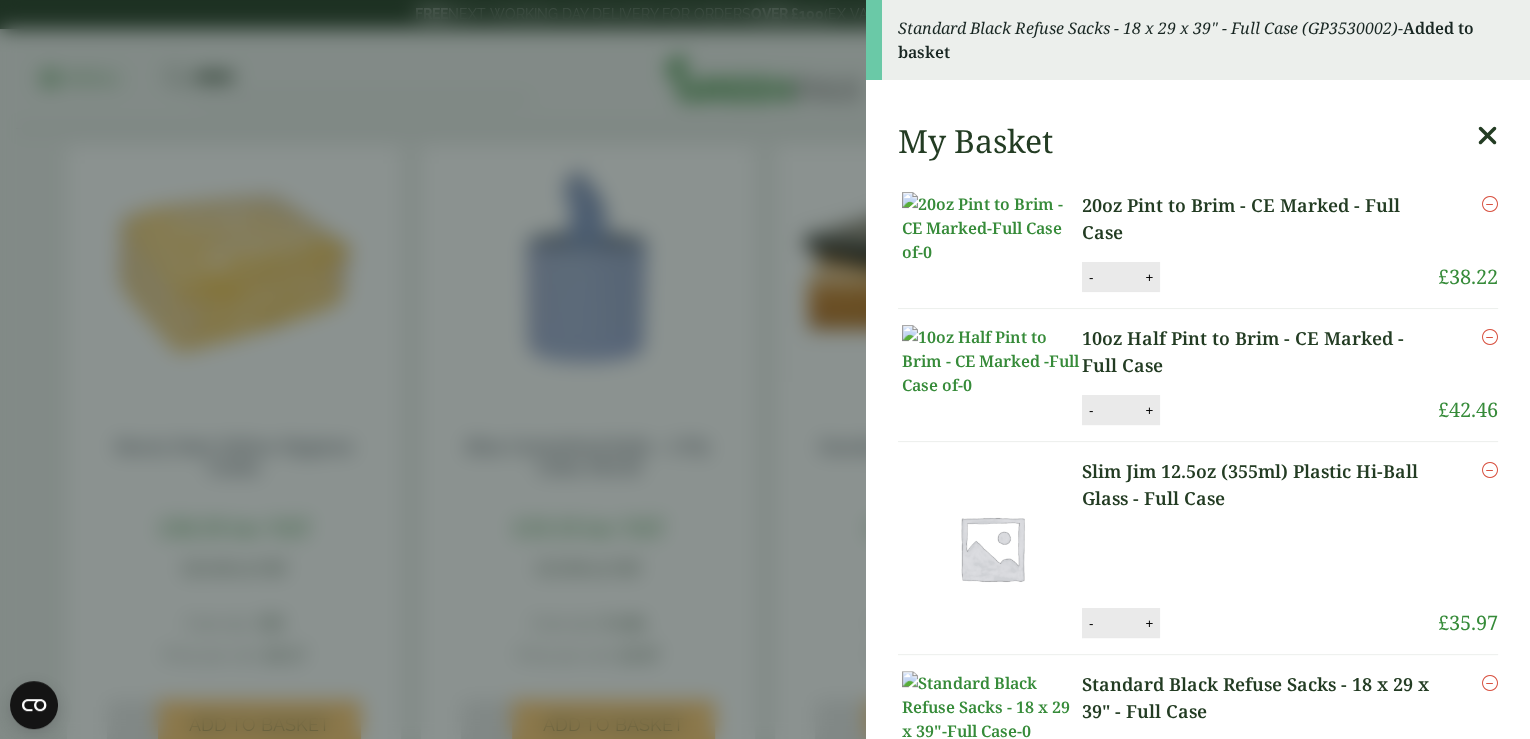 click at bounding box center [1487, 136] 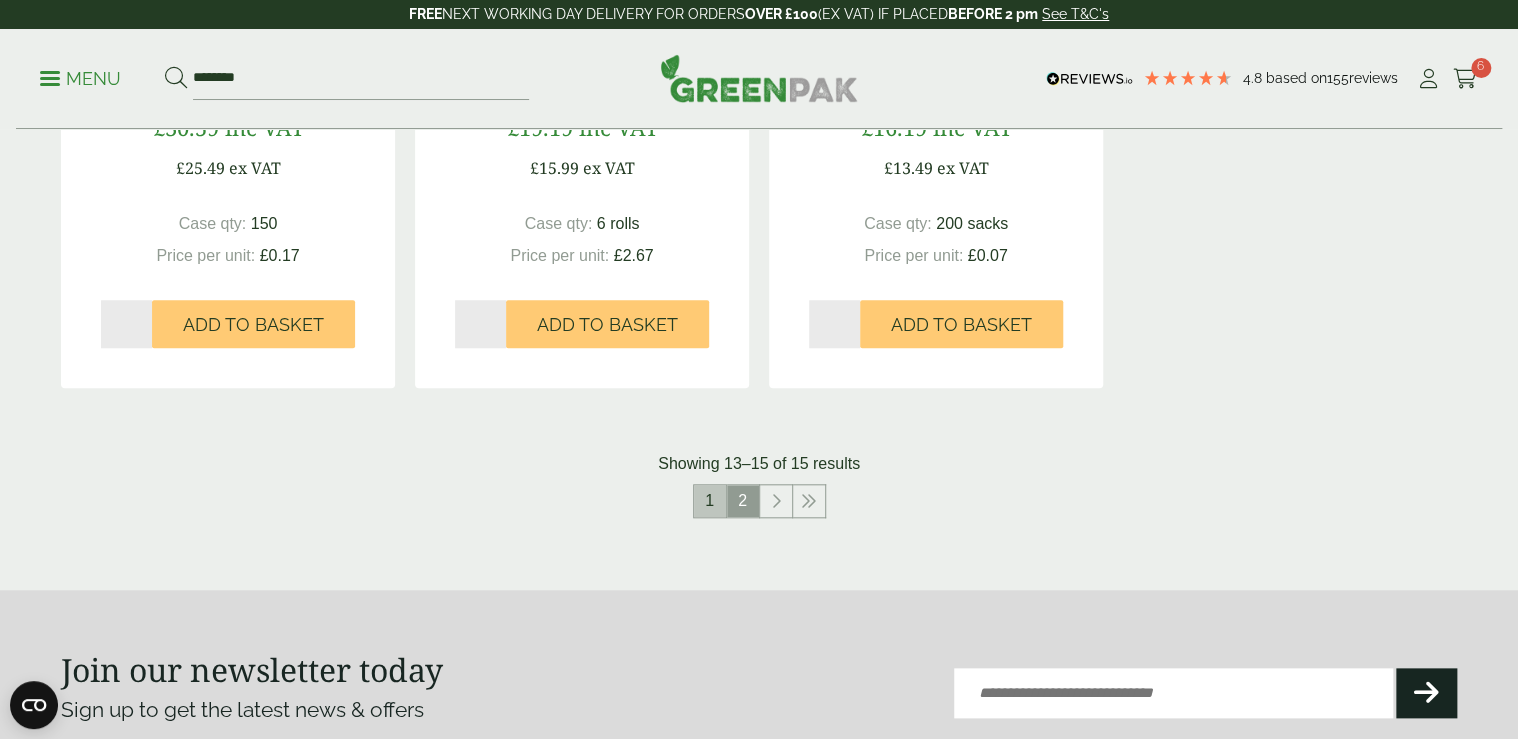 click on "1" at bounding box center [710, 501] 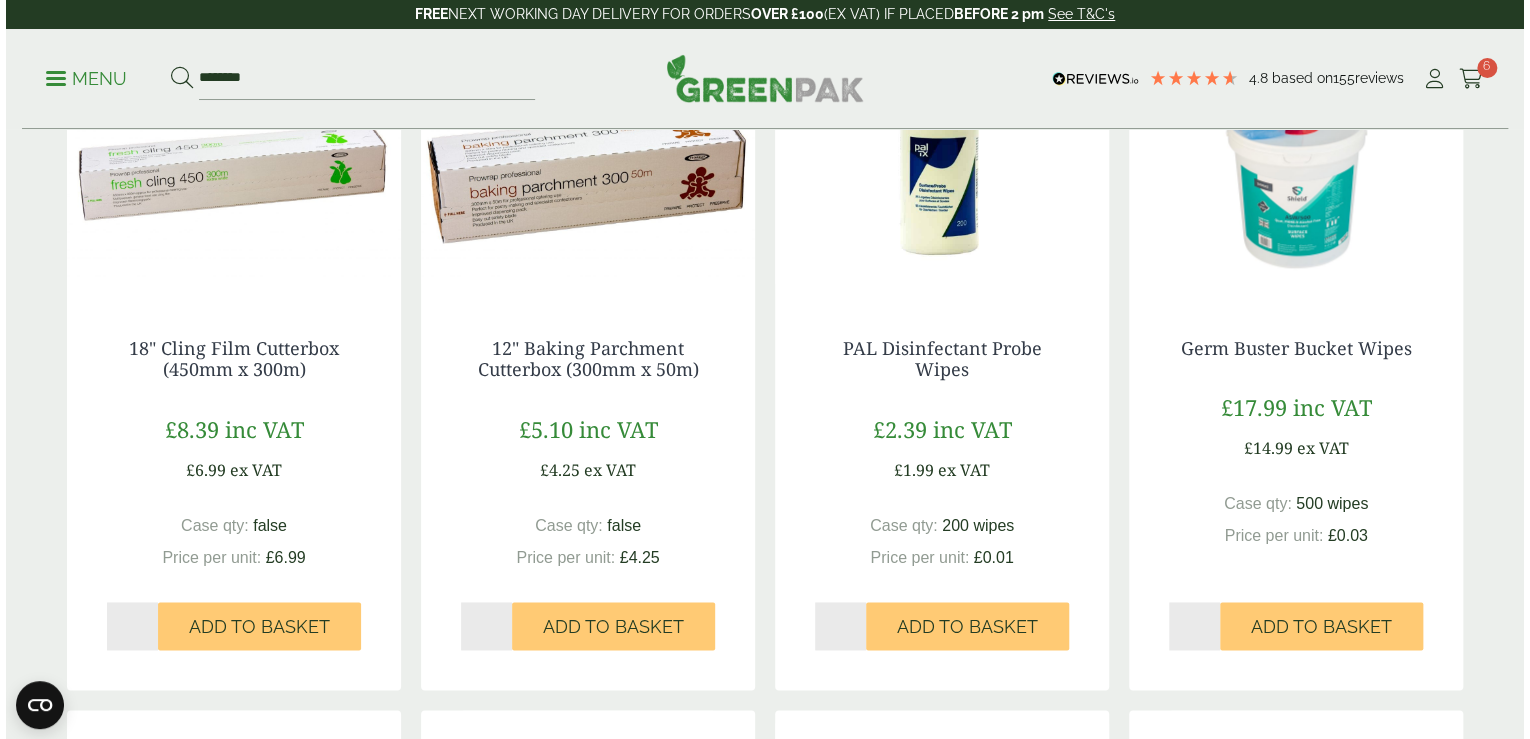 scroll, scrollTop: 1120, scrollLeft: 0, axis: vertical 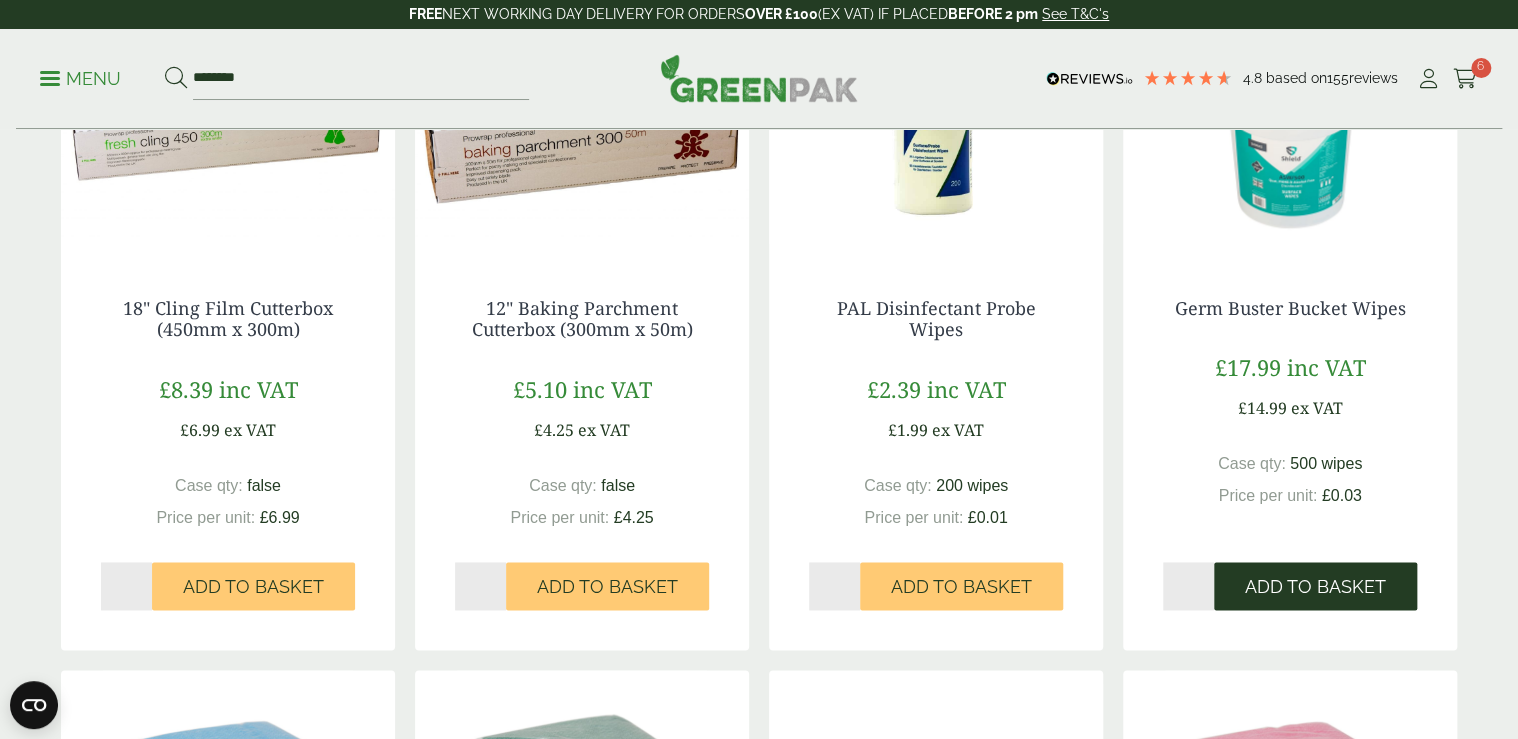 click on "Add to Basket" at bounding box center (1315, 587) 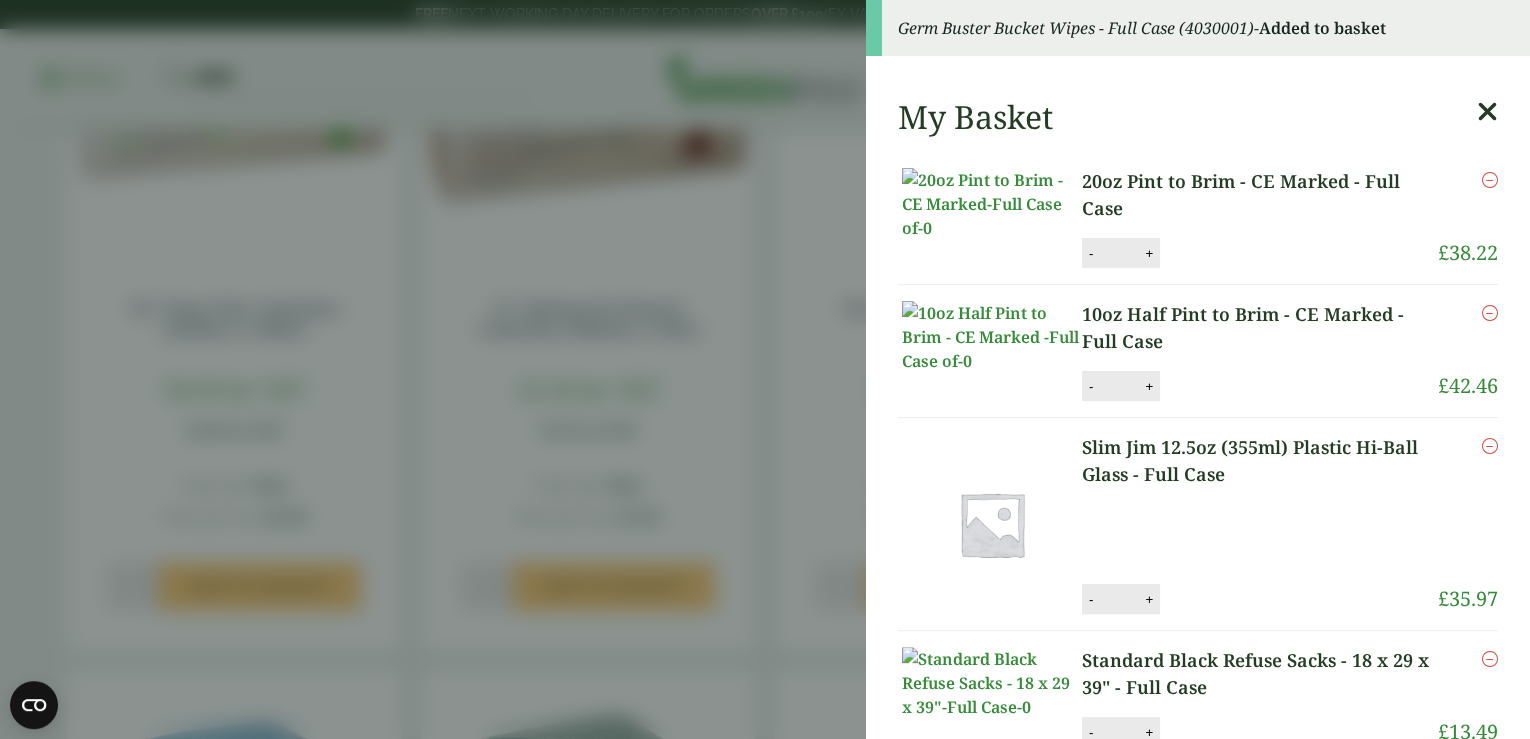 click at bounding box center (1487, 112) 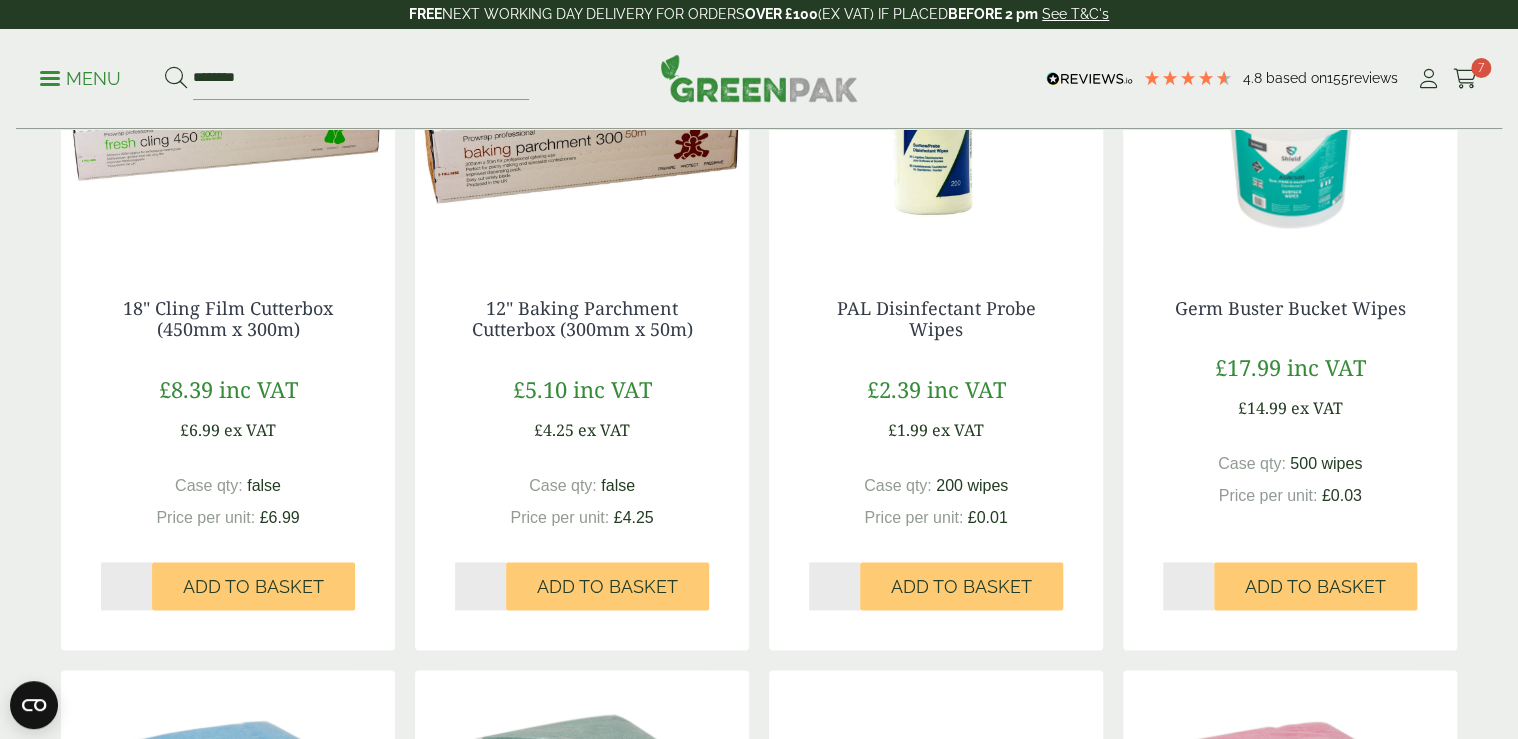 click on "Menu" at bounding box center [80, 77] 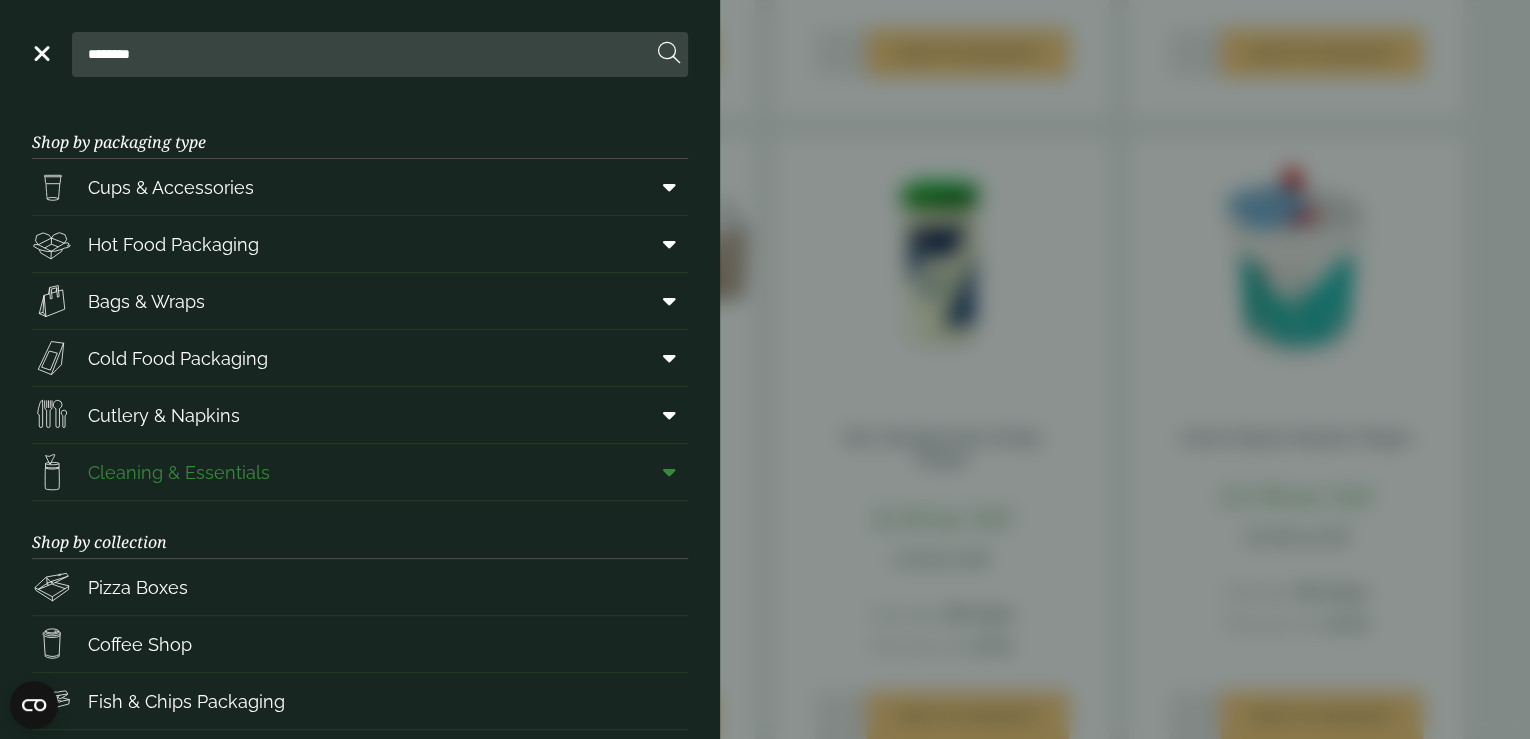 click at bounding box center [665, 472] 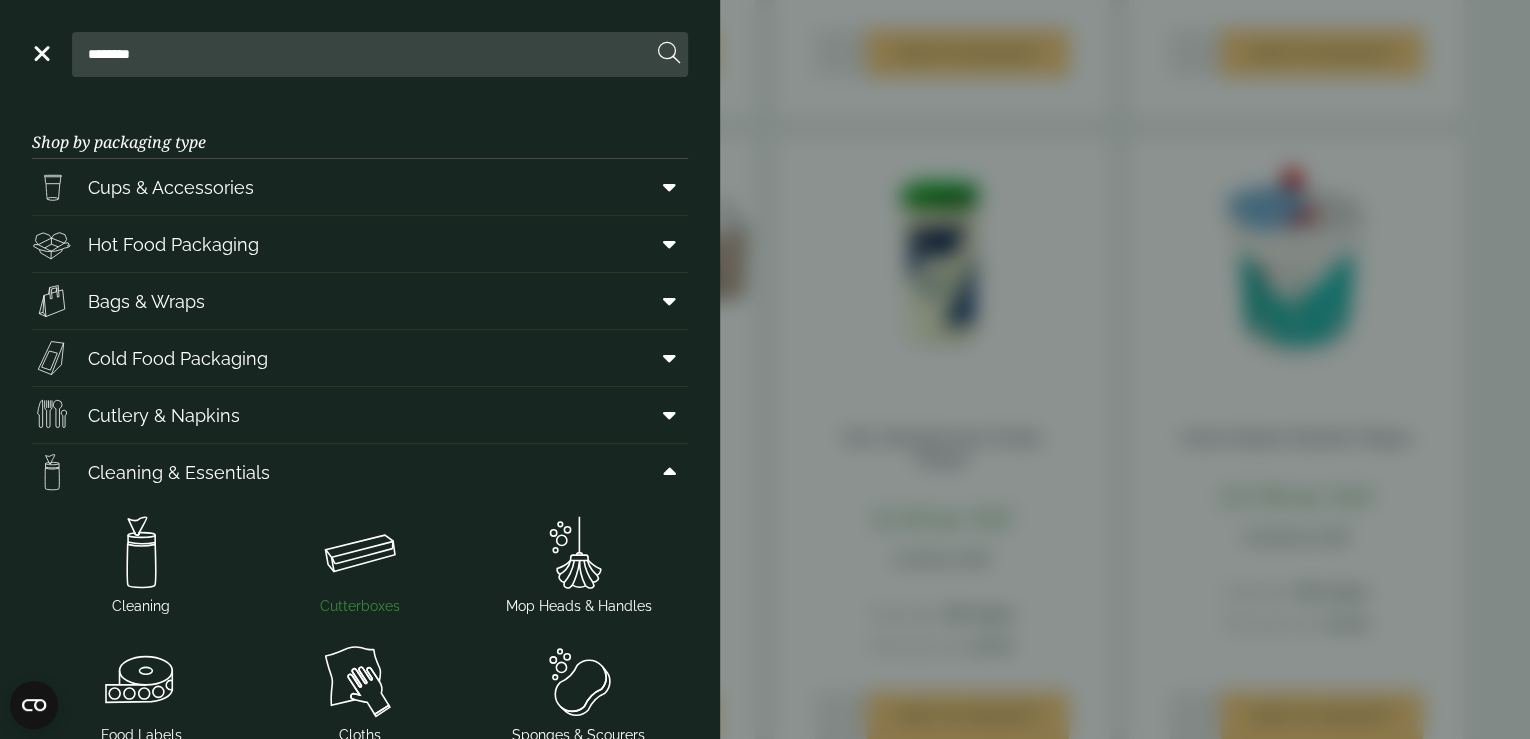 click on "Cutterboxes" at bounding box center (360, 606) 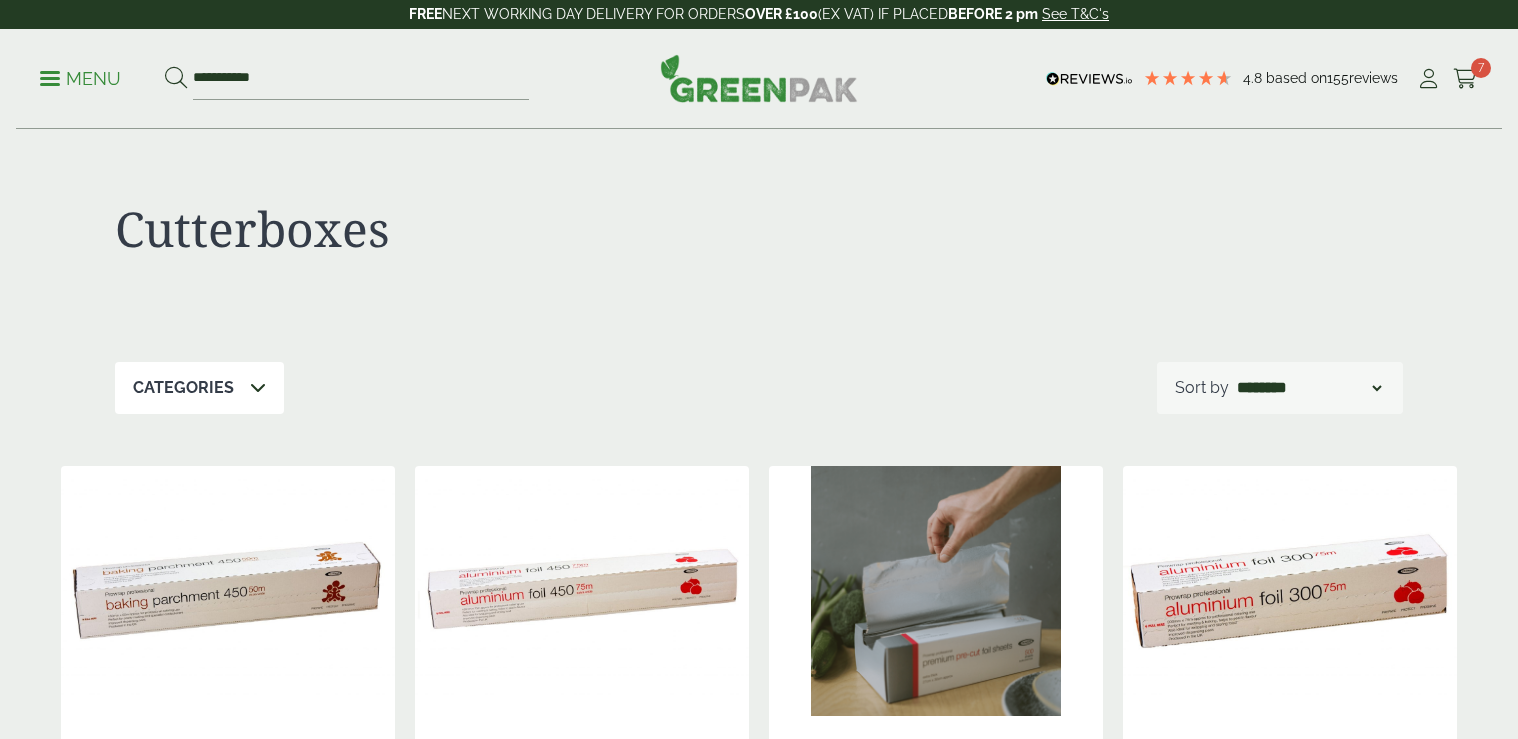scroll, scrollTop: 0, scrollLeft: 0, axis: both 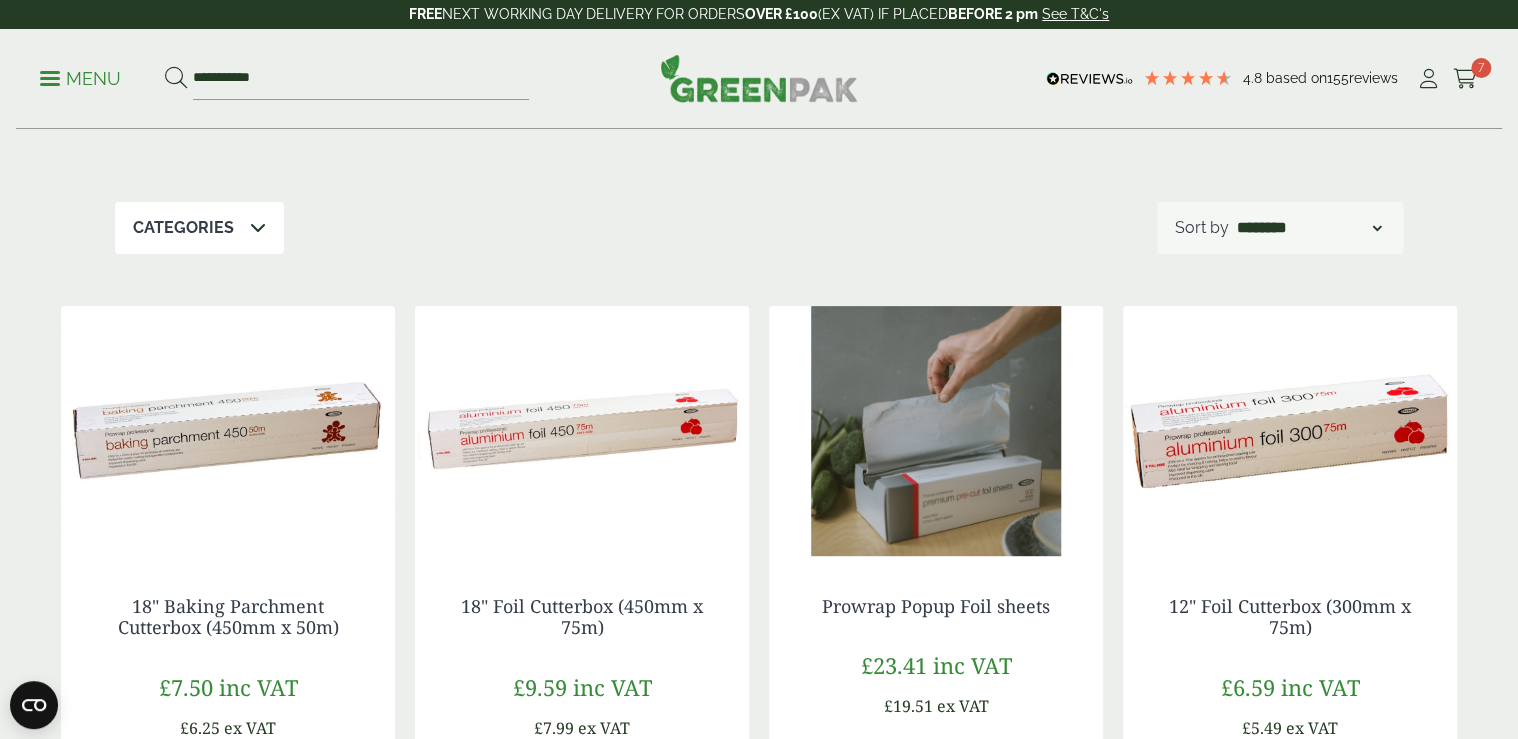 click on "Menu" at bounding box center [80, 79] 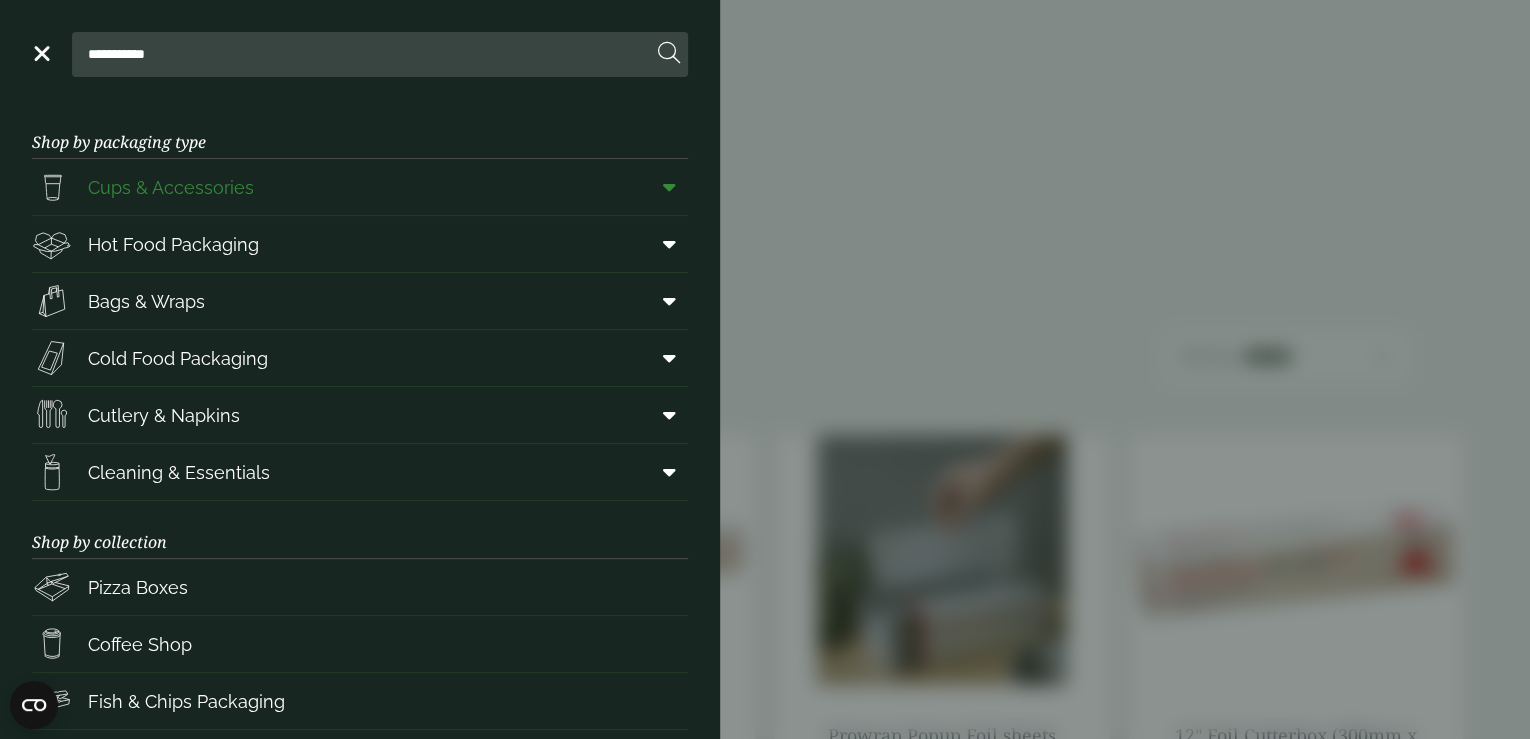 click on "Cups & Accessories" at bounding box center [171, 187] 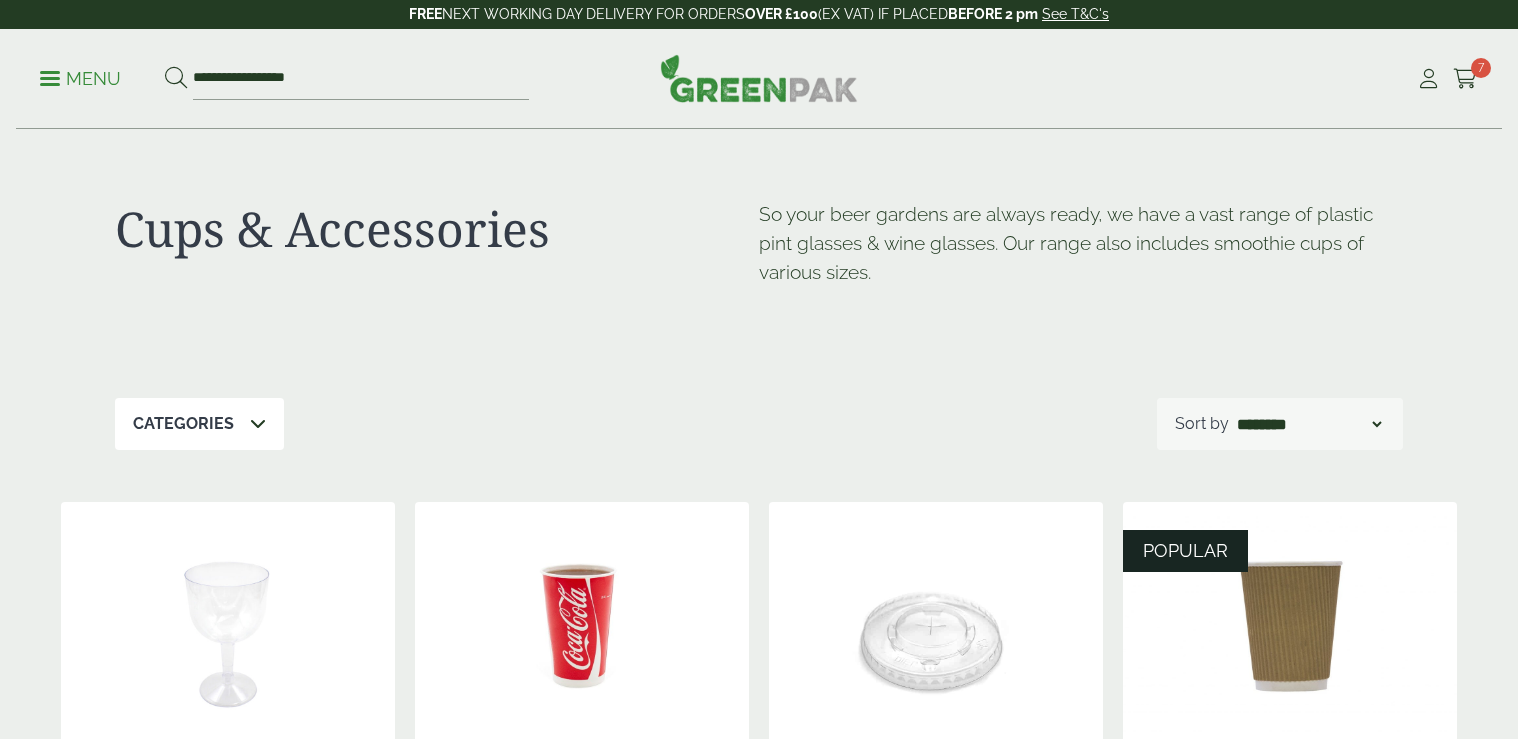 scroll, scrollTop: 0, scrollLeft: 0, axis: both 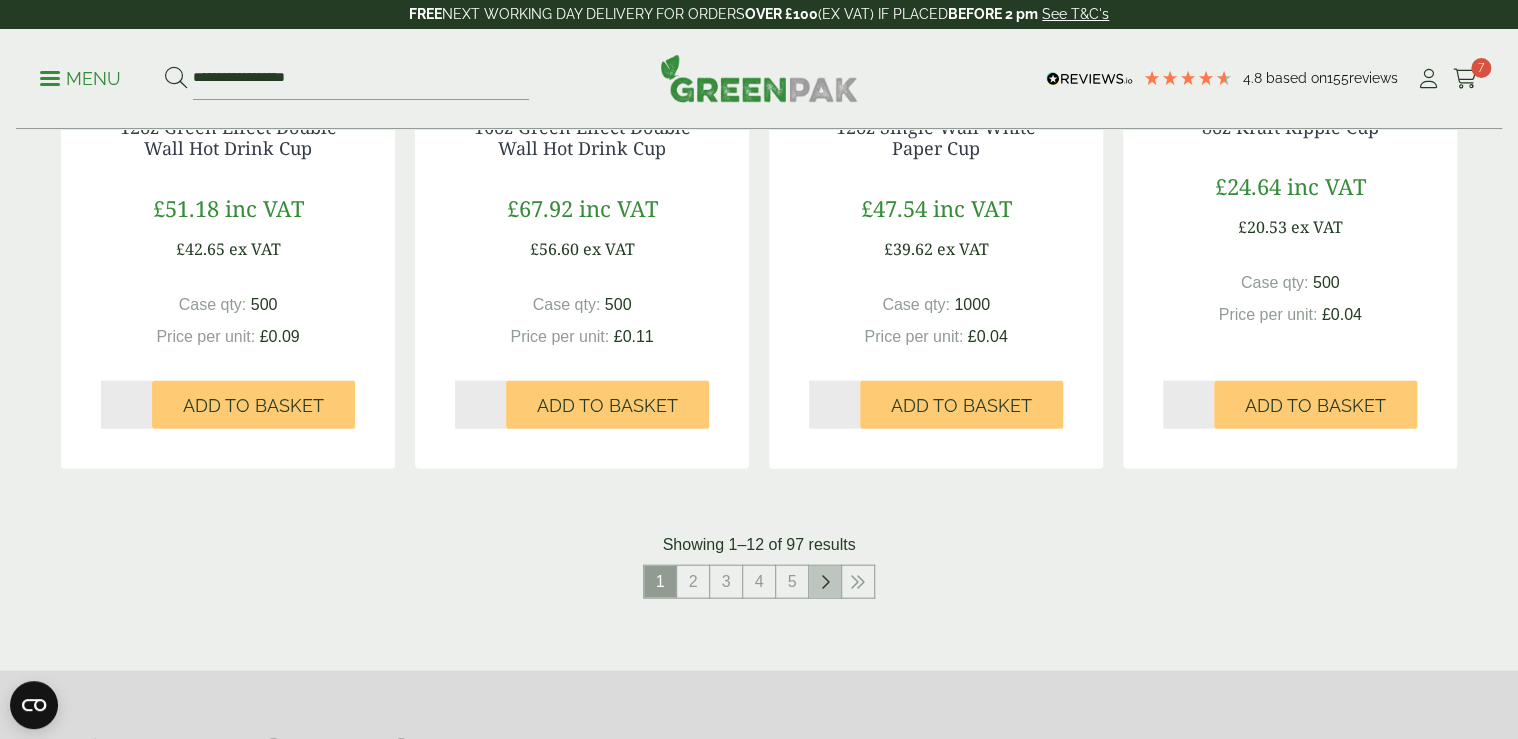 click at bounding box center [825, 582] 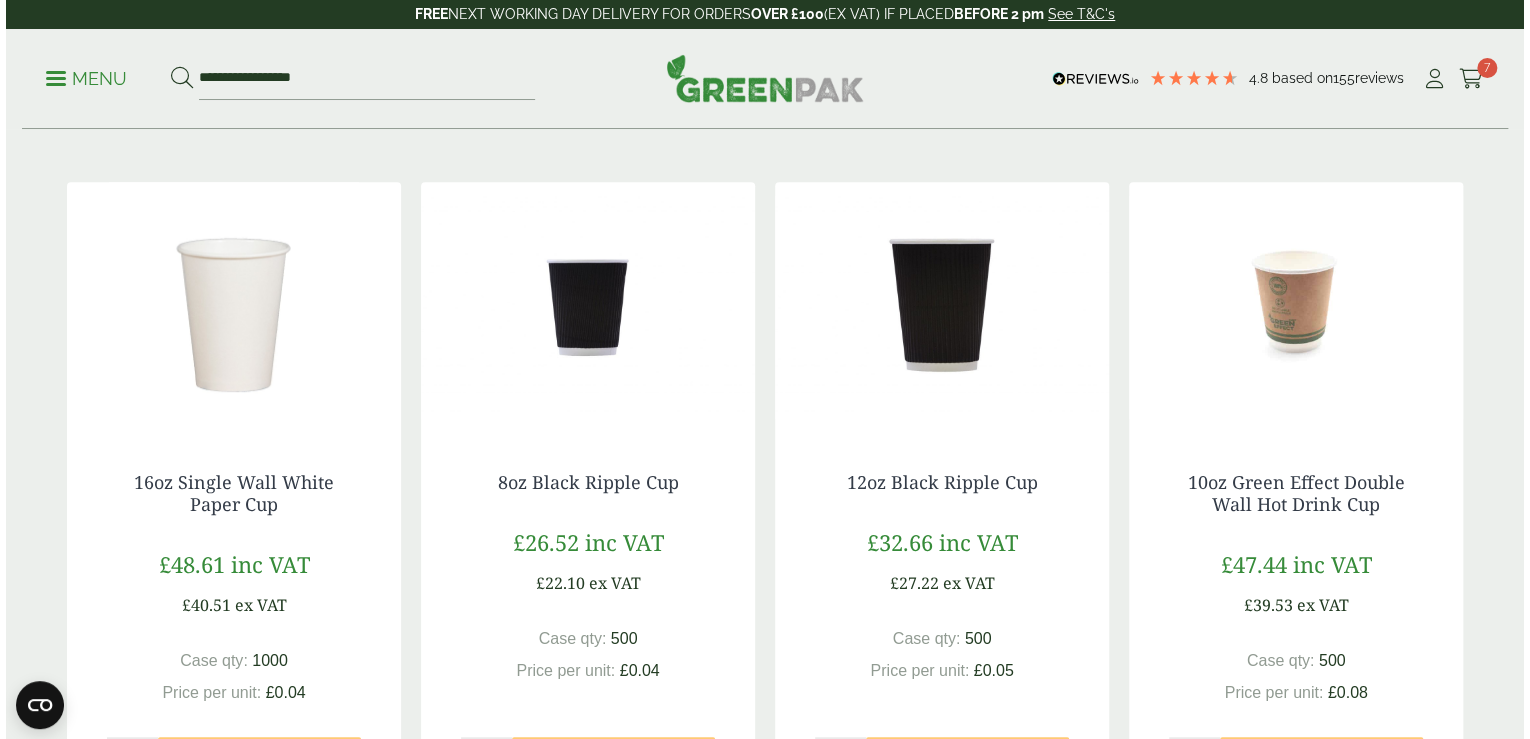 scroll, scrollTop: 400, scrollLeft: 0, axis: vertical 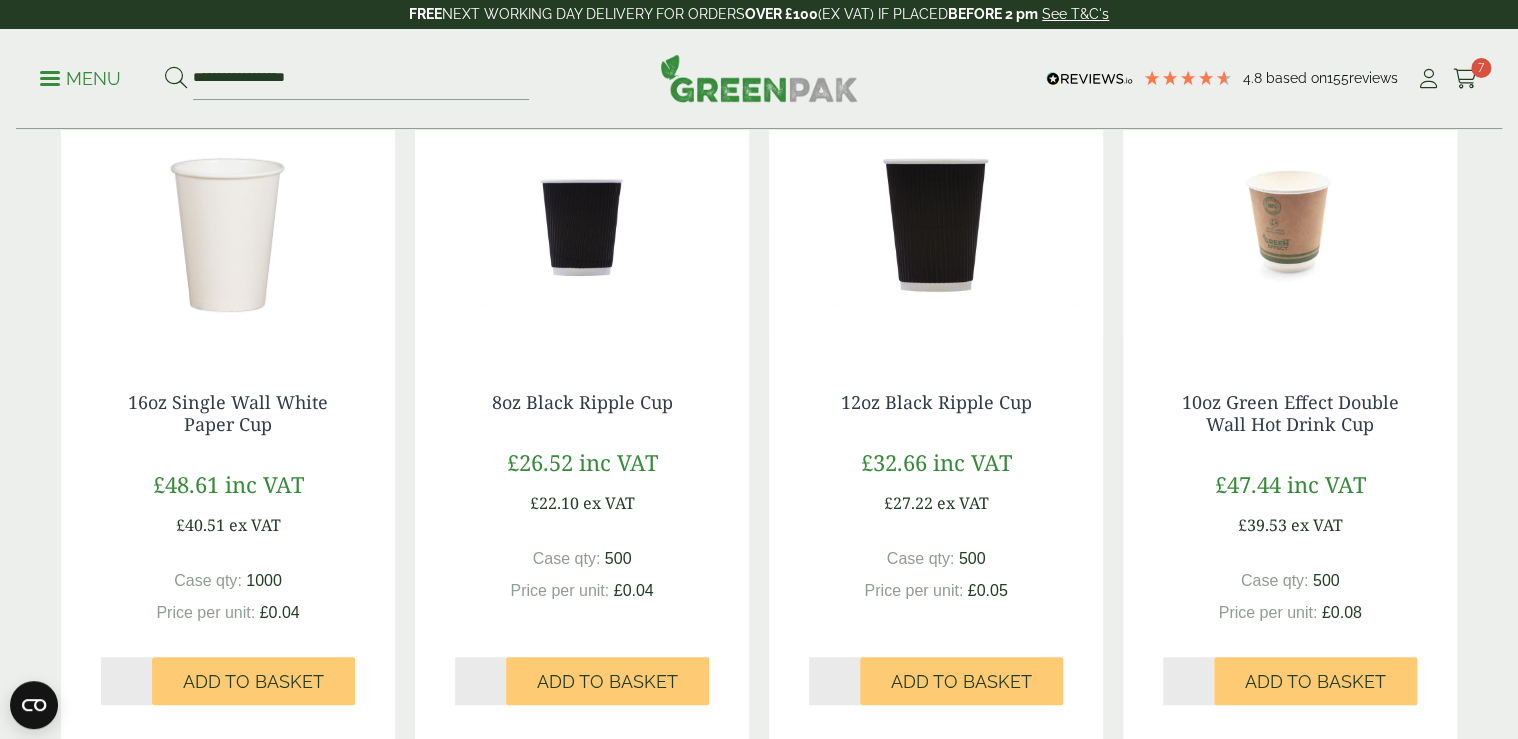 click on "Menu" at bounding box center (80, 77) 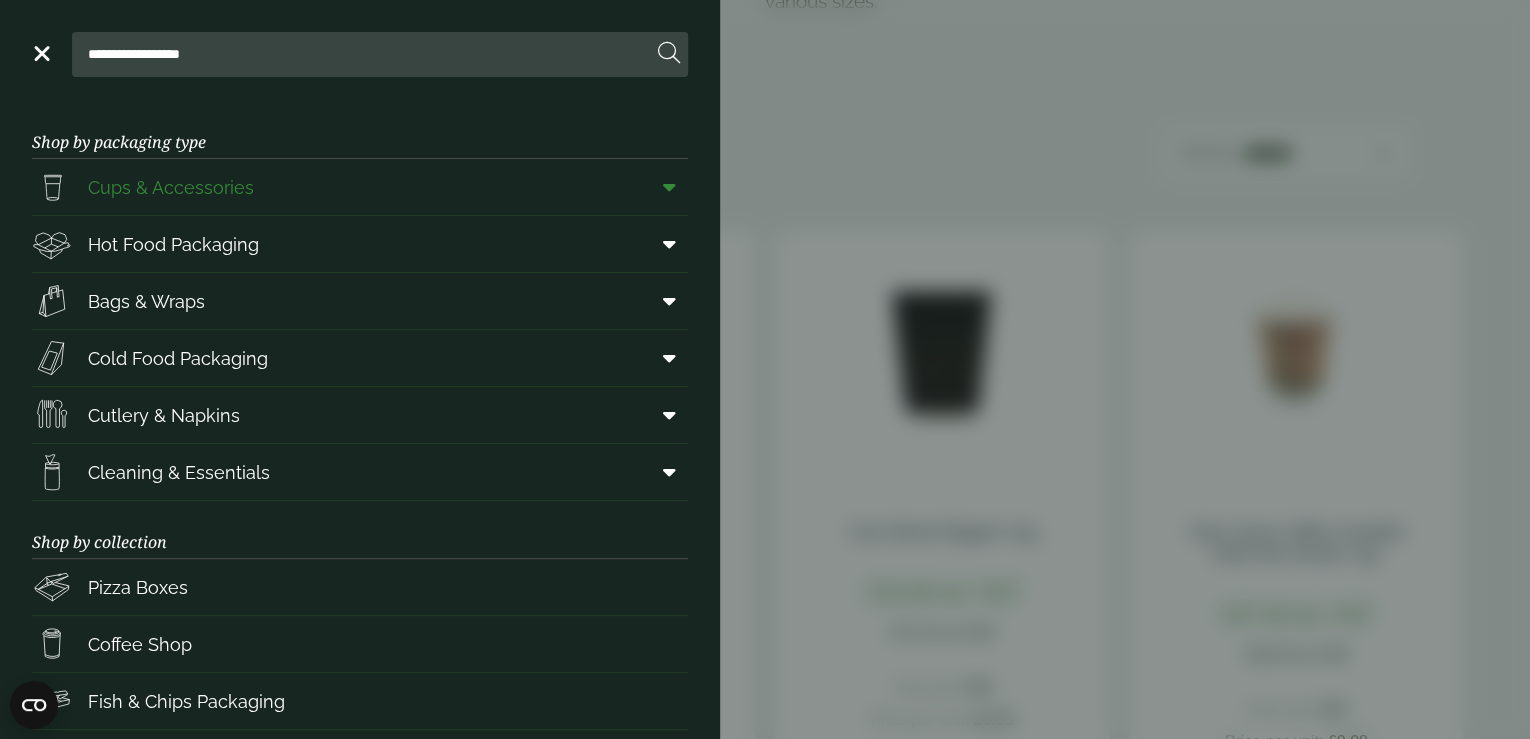 click at bounding box center (669, 187) 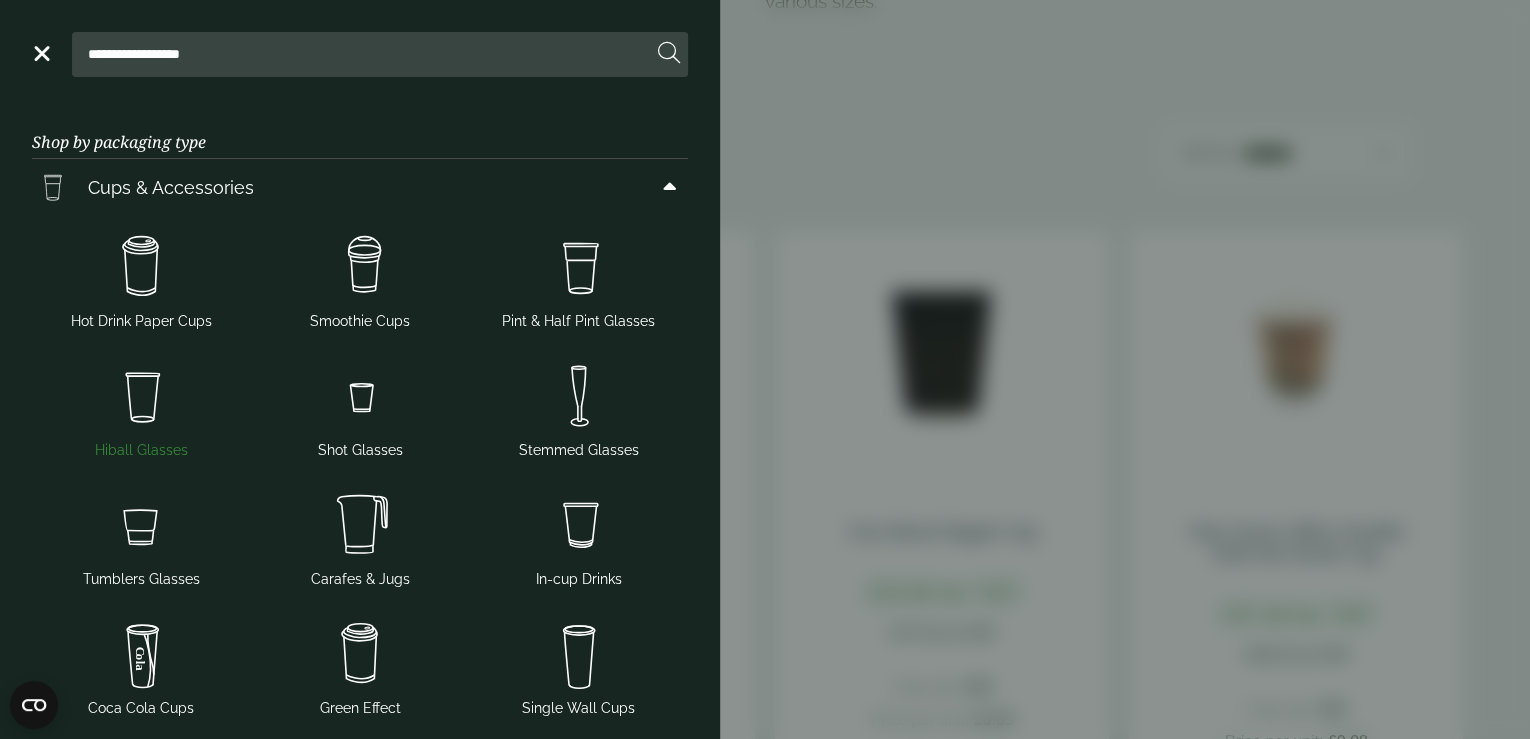 click at bounding box center [141, 396] 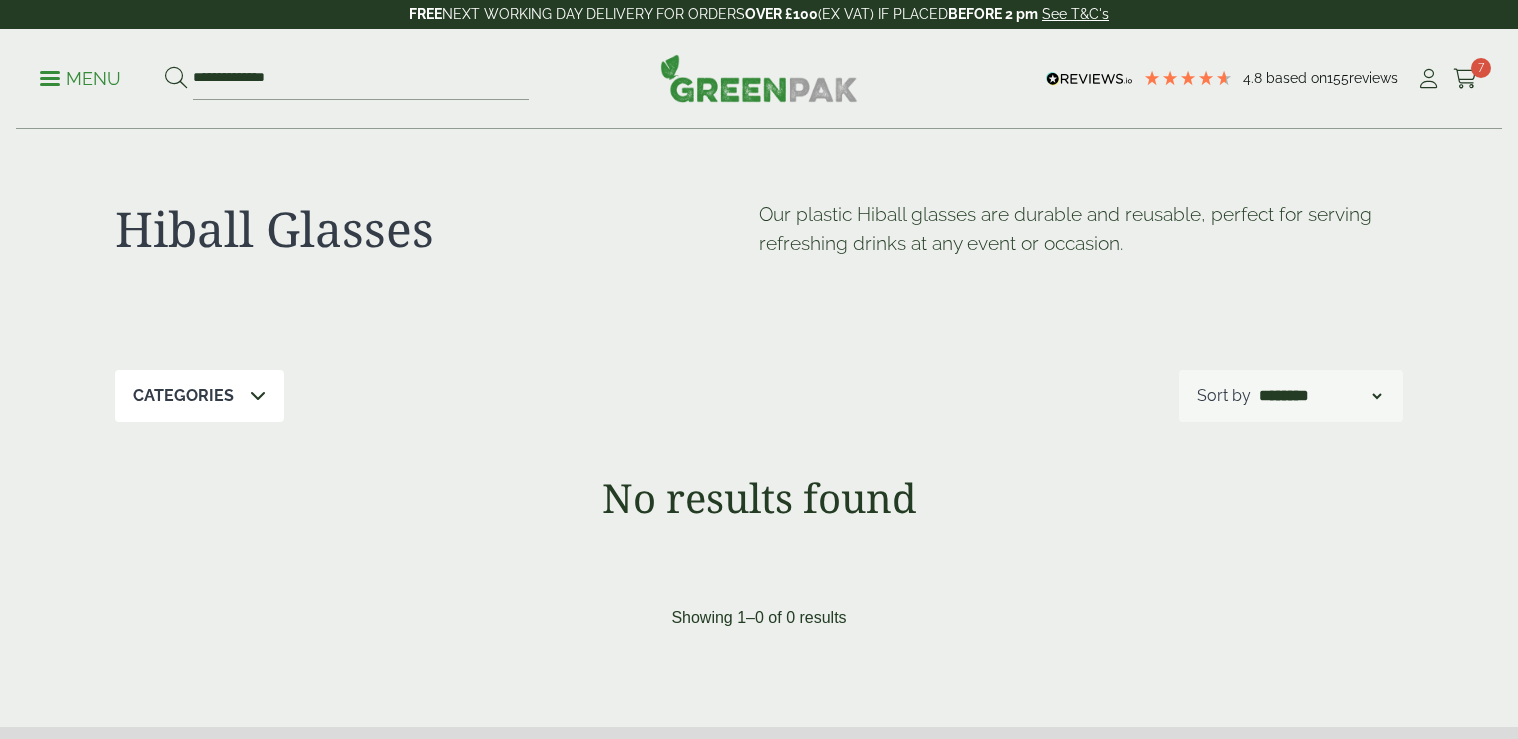 scroll, scrollTop: 0, scrollLeft: 0, axis: both 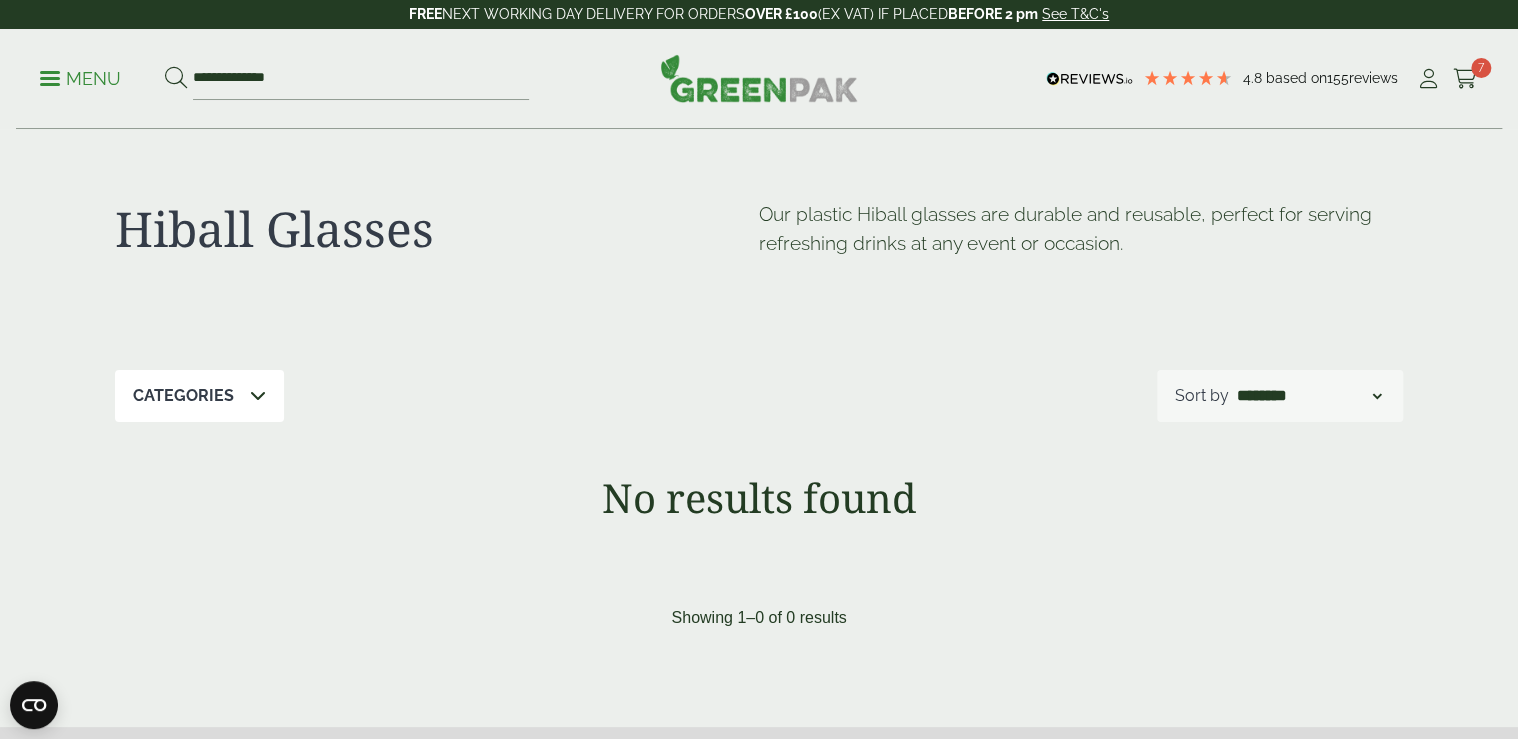 click on "Menu" at bounding box center [80, 79] 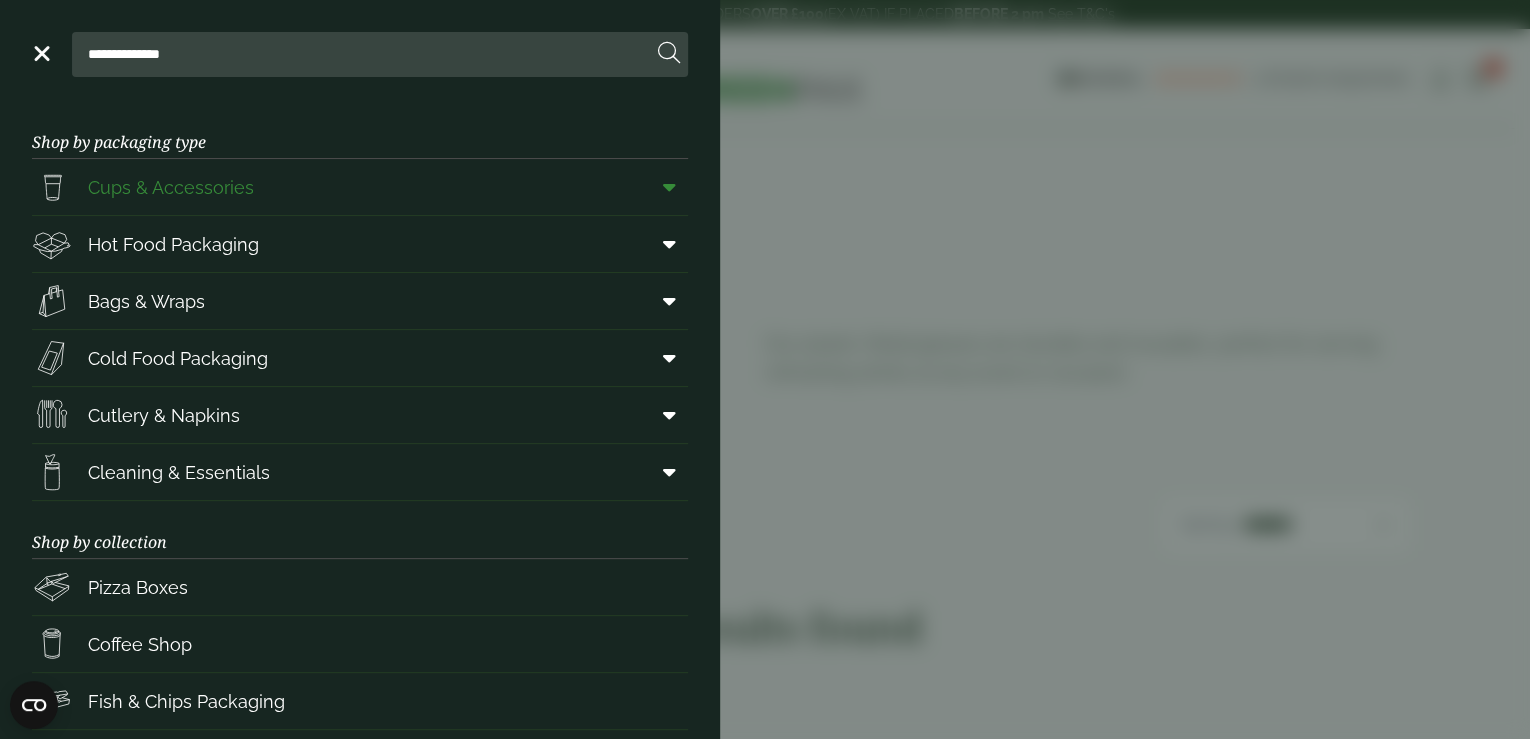 click at bounding box center [669, 187] 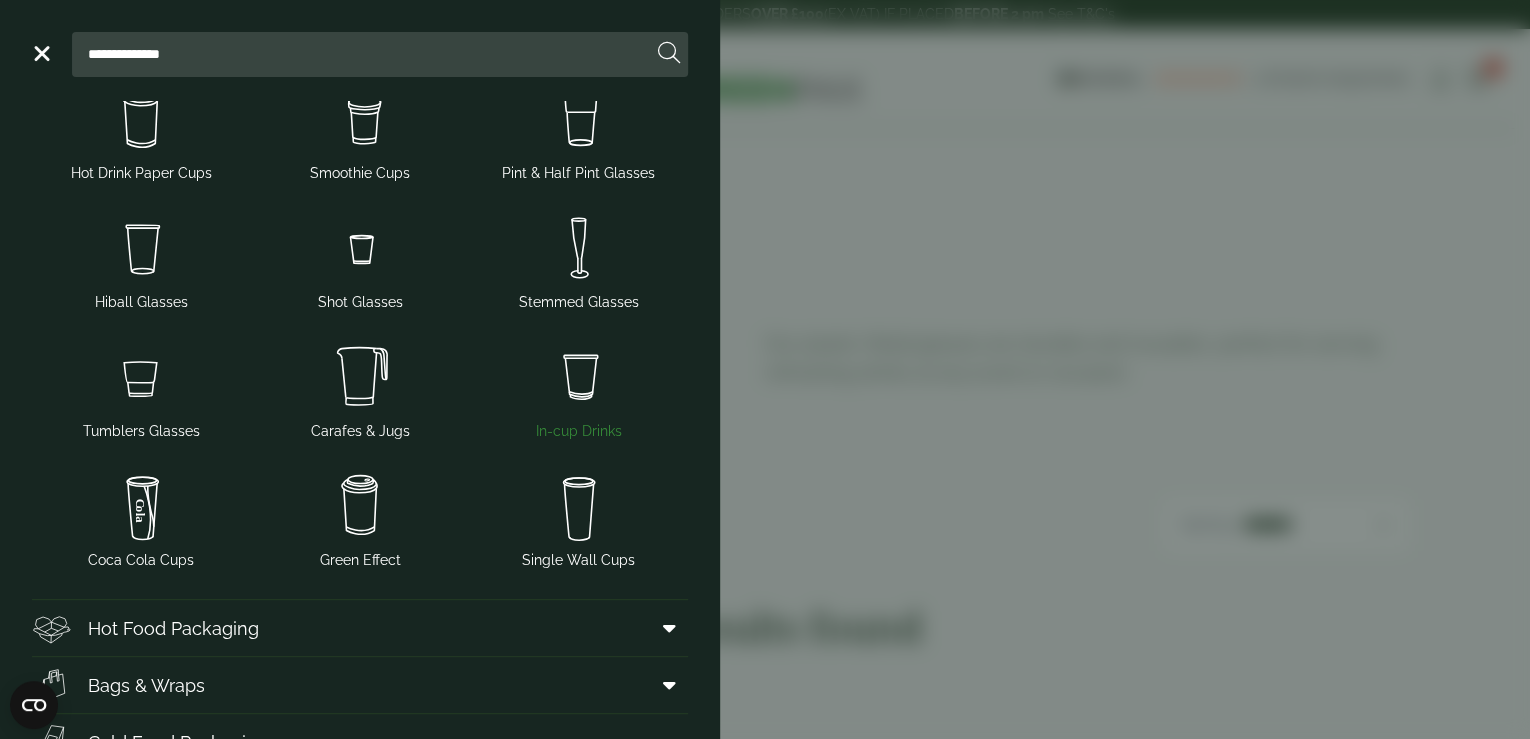 scroll, scrollTop: 160, scrollLeft: 0, axis: vertical 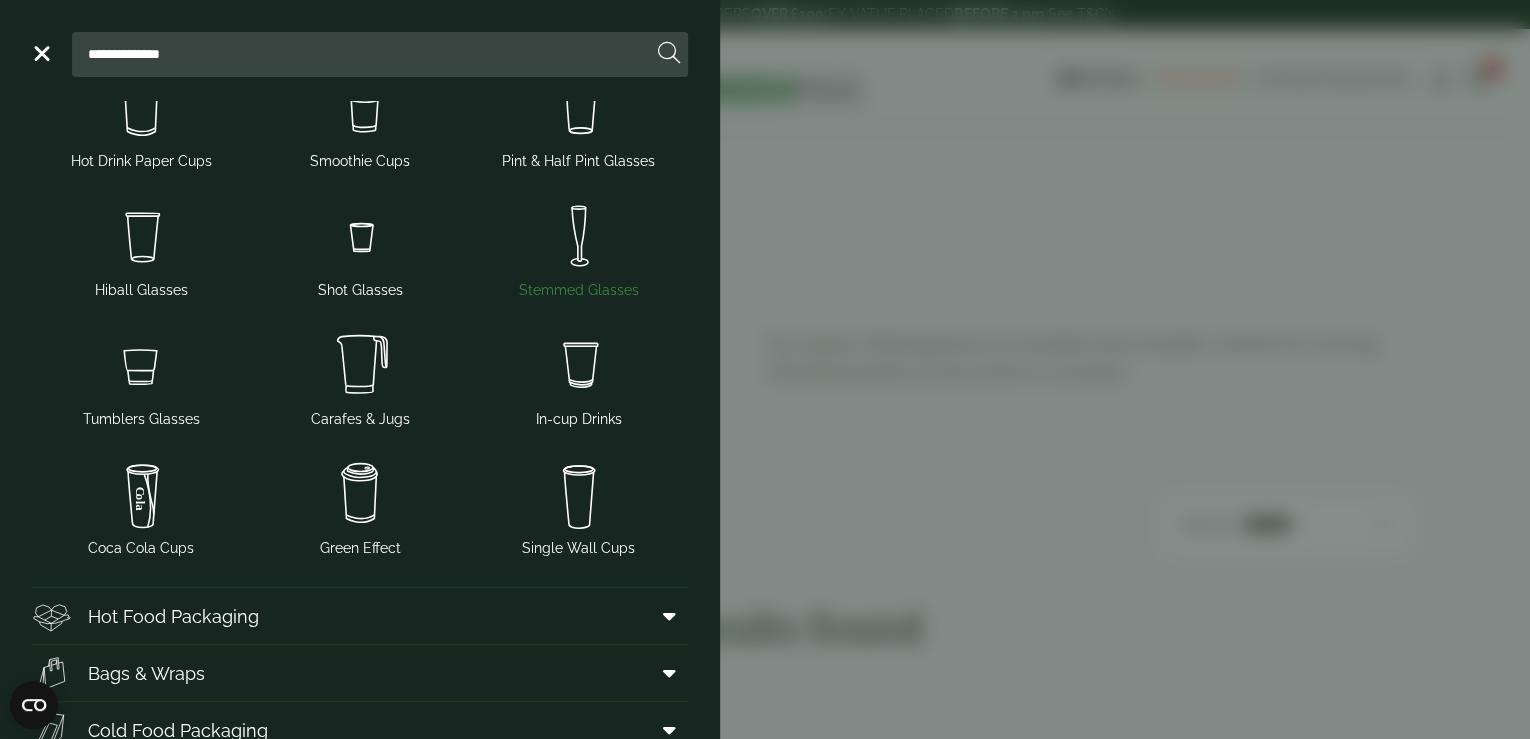 click on "Stemmed Glasses" at bounding box center (579, 290) 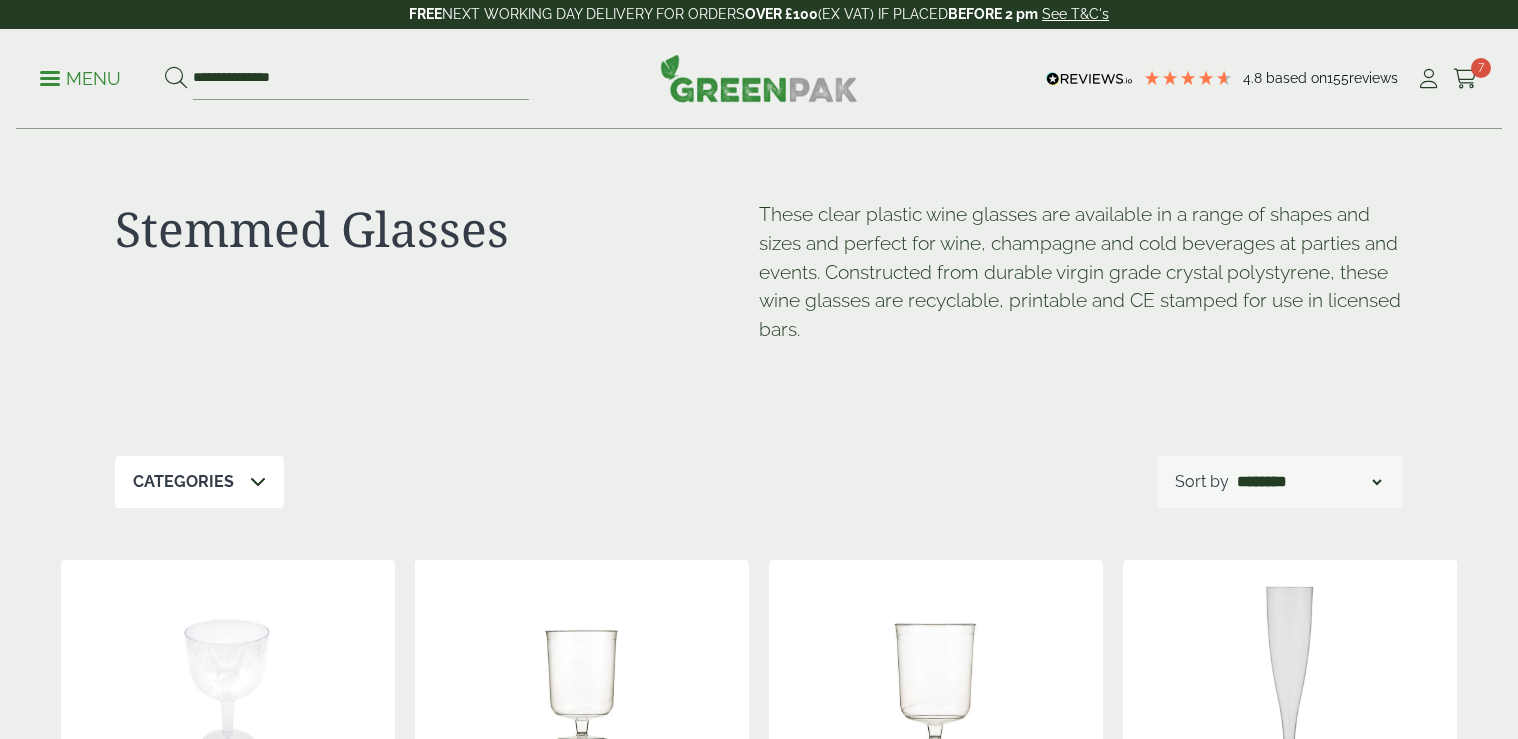 scroll, scrollTop: 0, scrollLeft: 0, axis: both 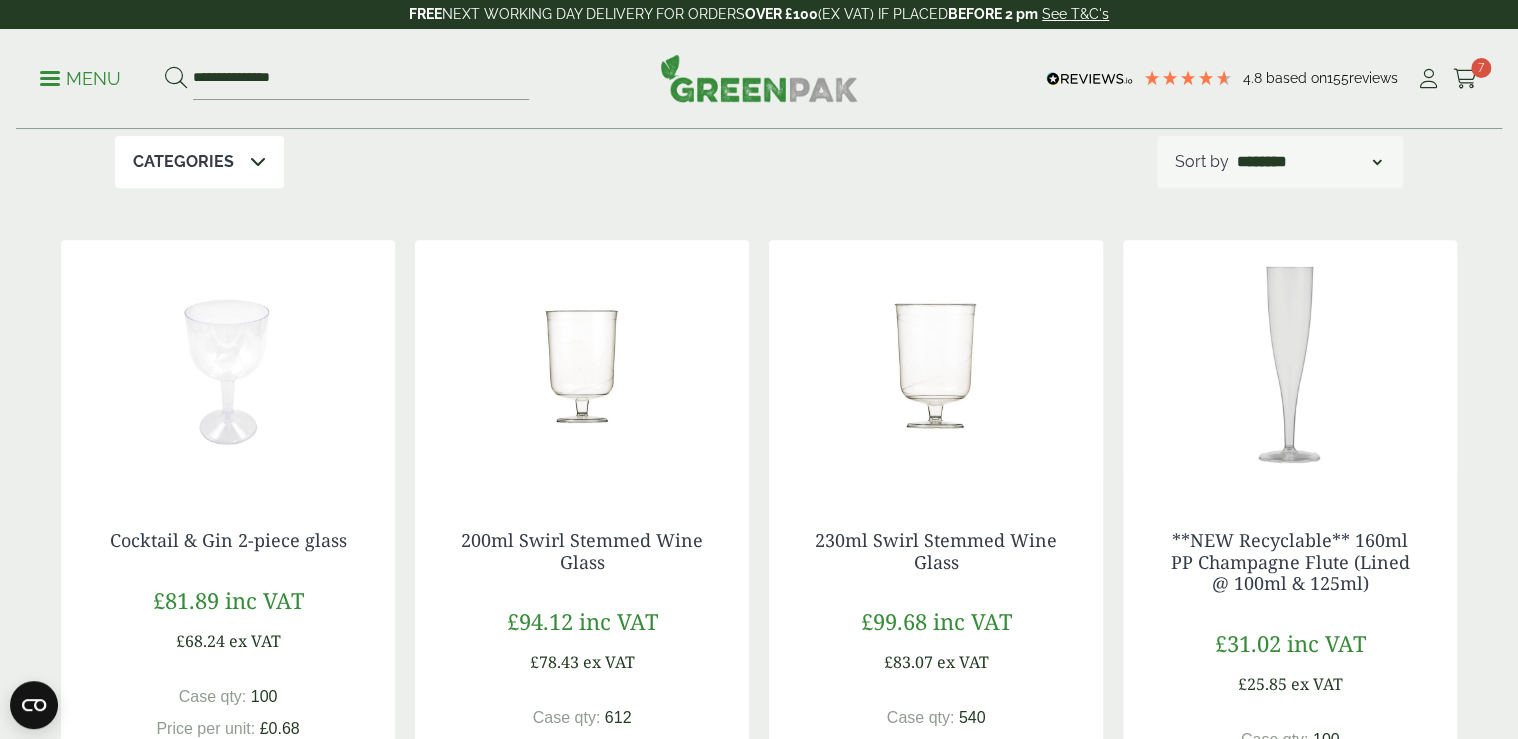 click on "Menu" at bounding box center (80, 79) 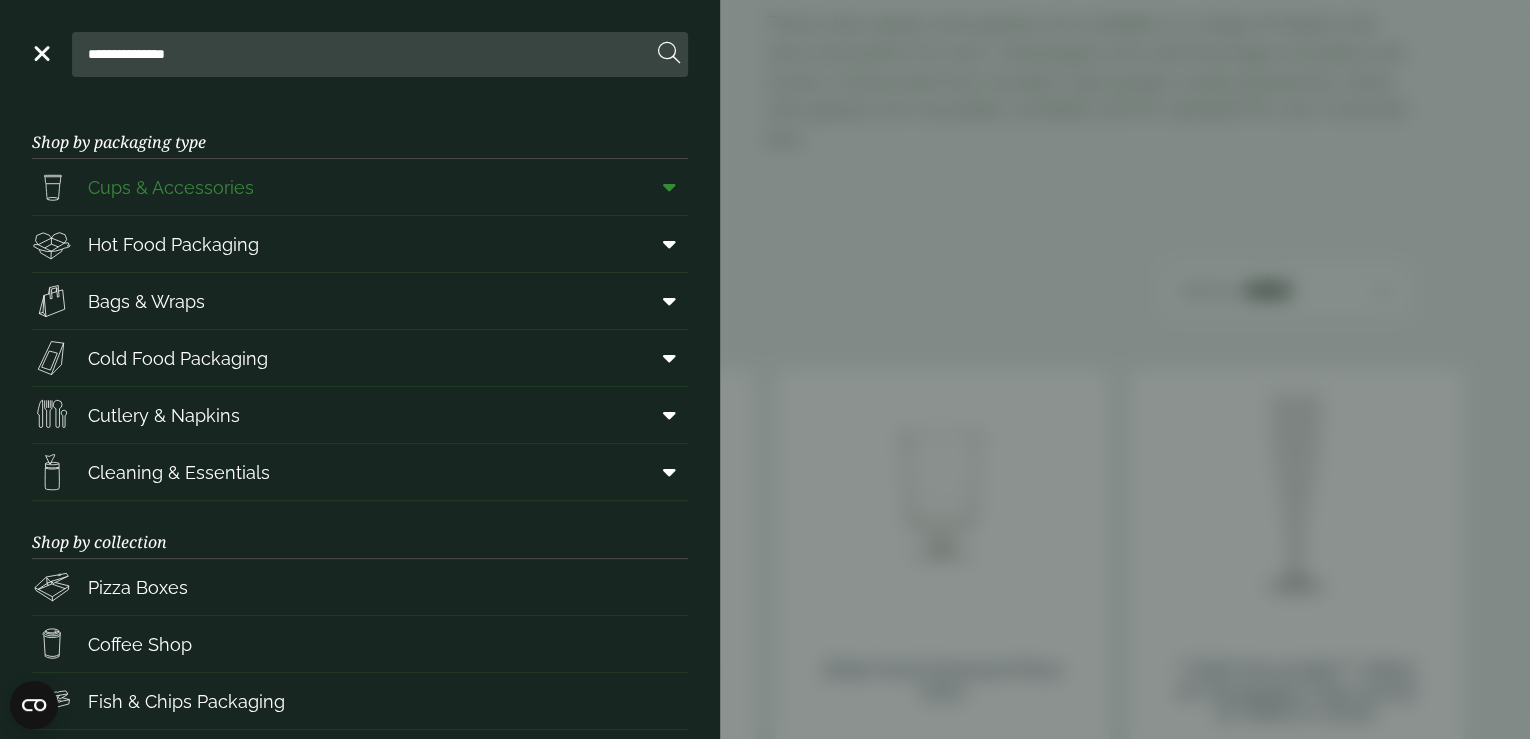 click at bounding box center (669, 187) 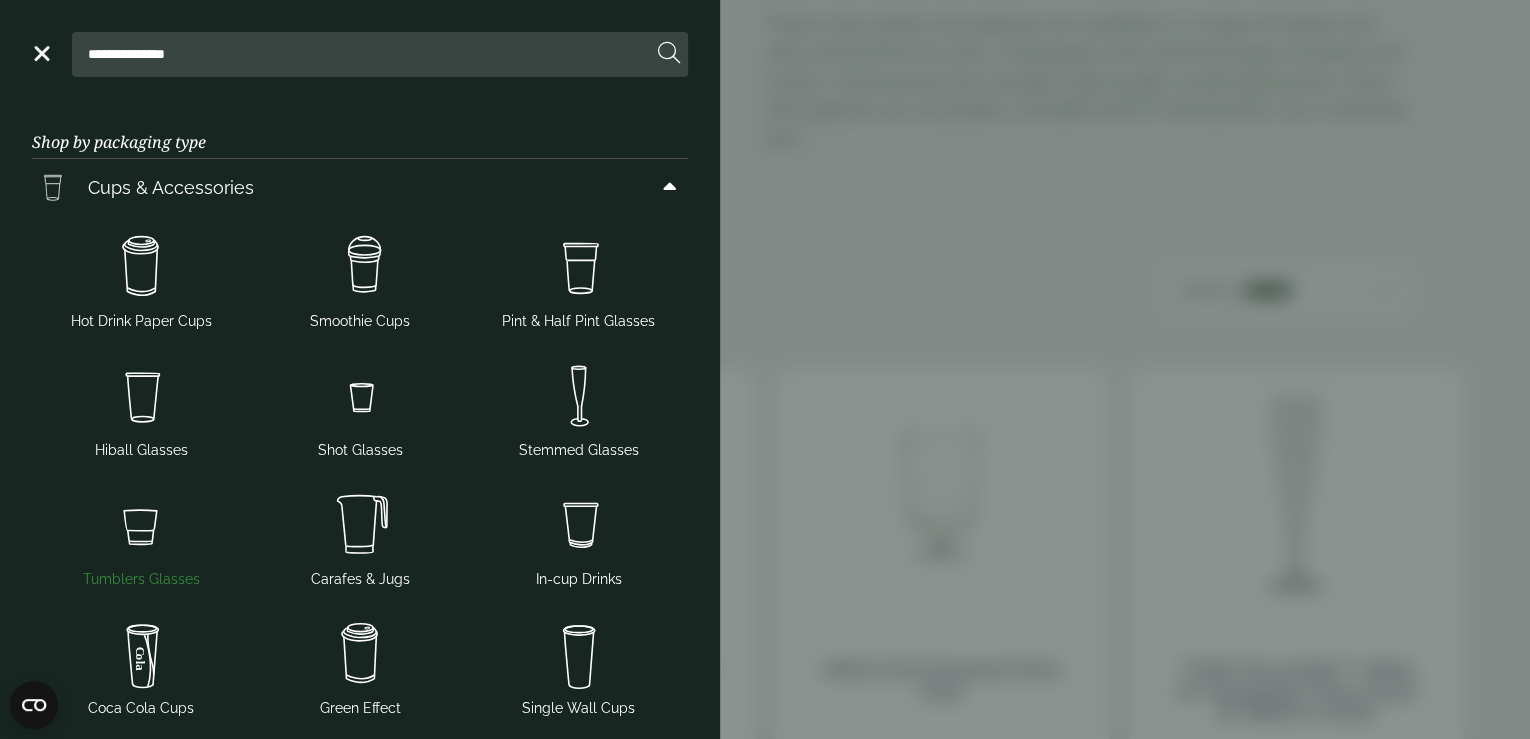 click at bounding box center [141, 525] 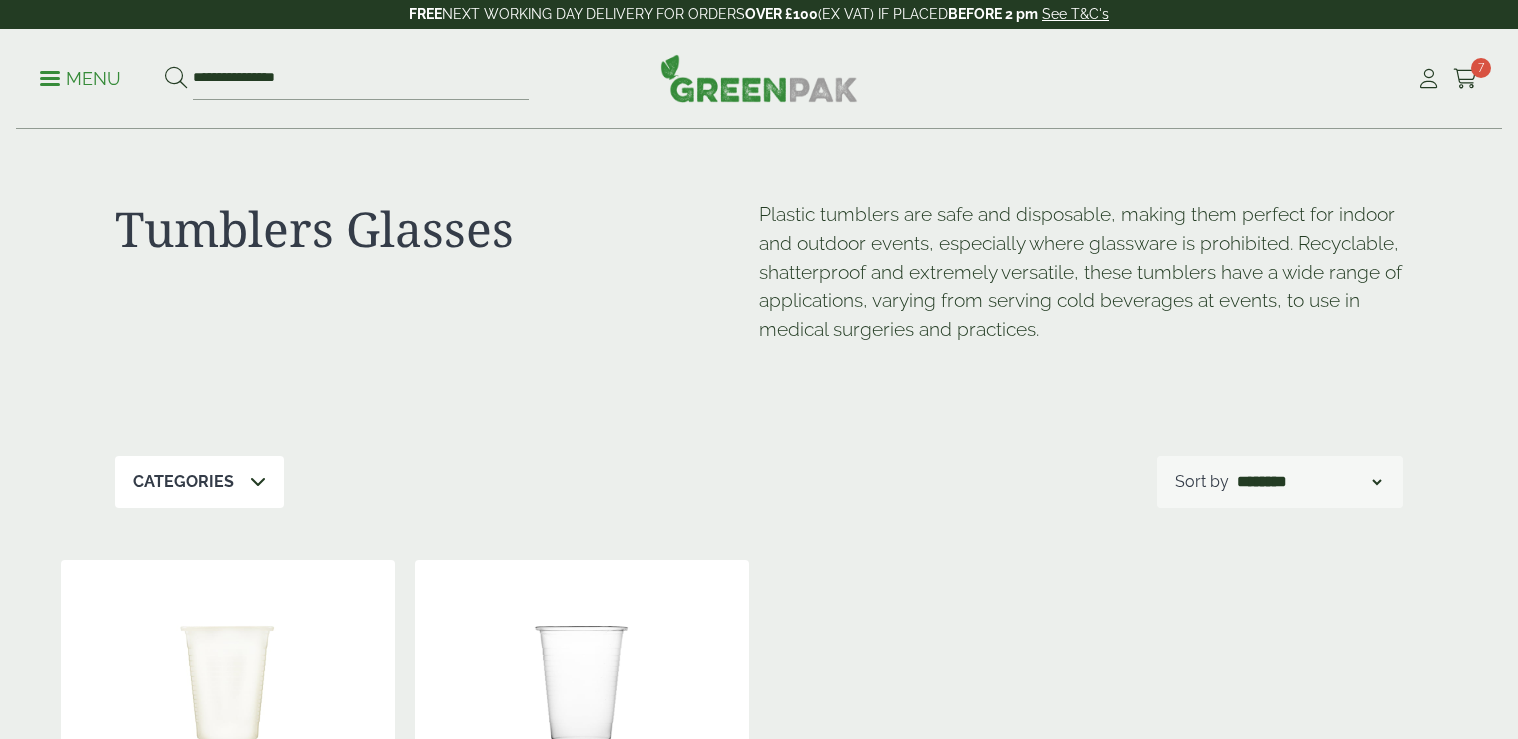 scroll, scrollTop: 0, scrollLeft: 0, axis: both 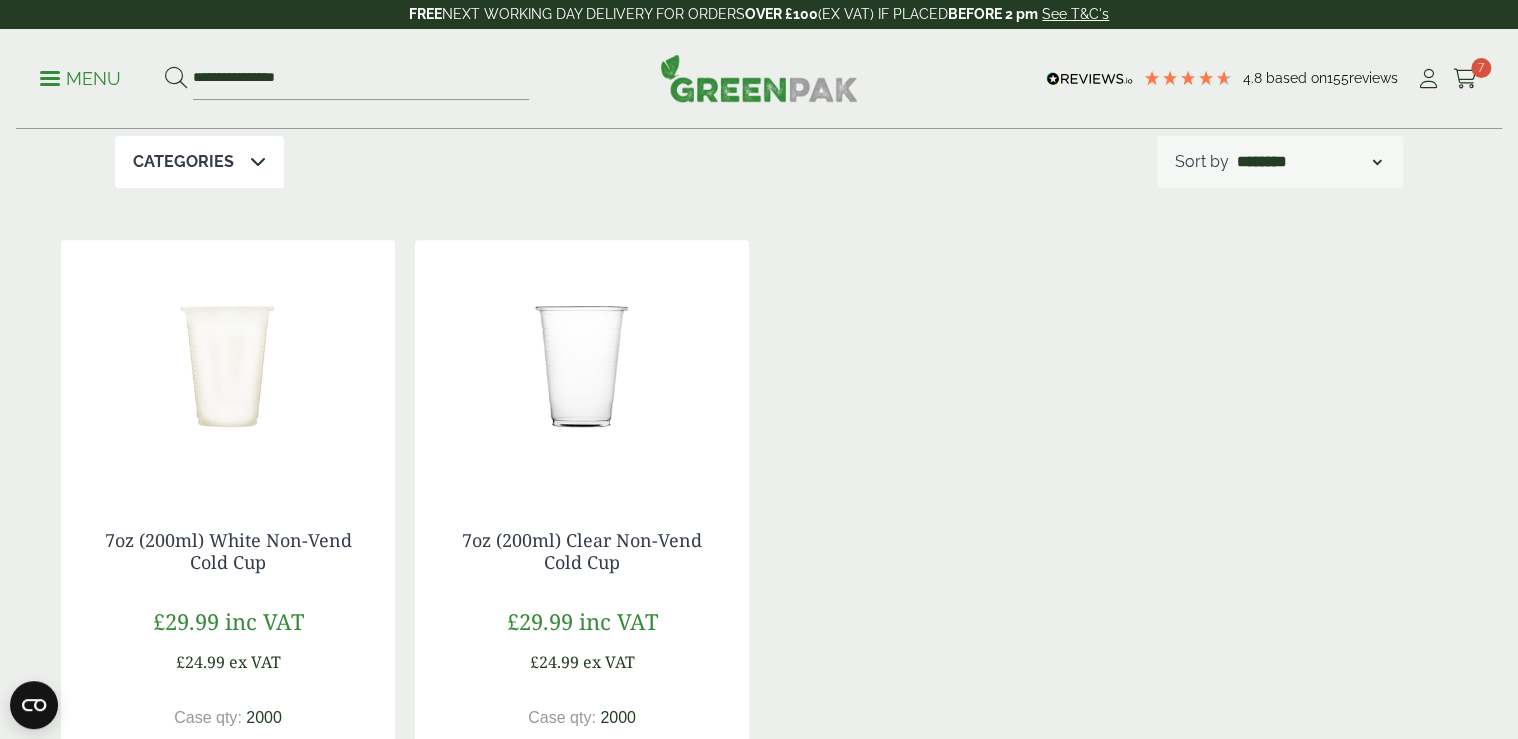 click on "Menu" at bounding box center [80, 79] 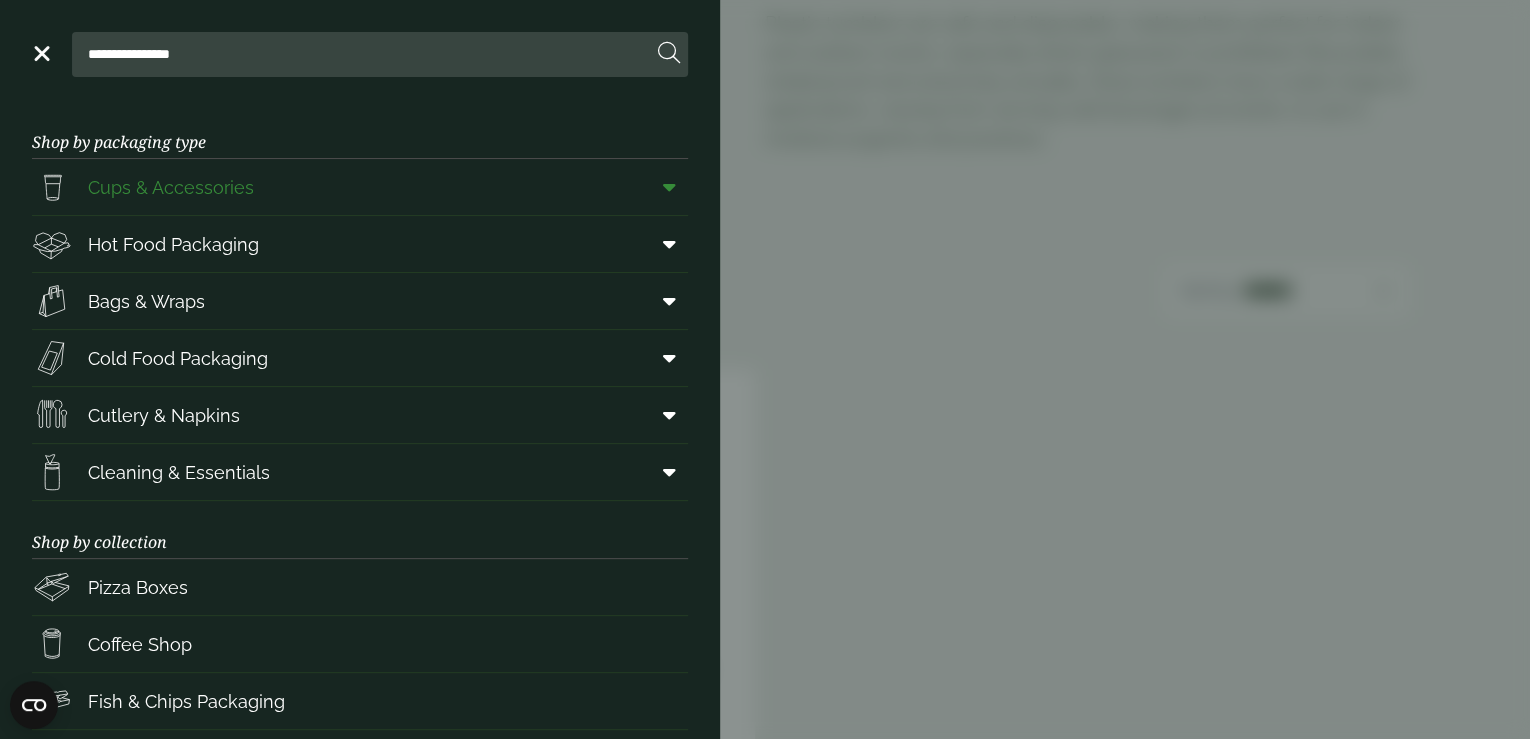 click at bounding box center (669, 187) 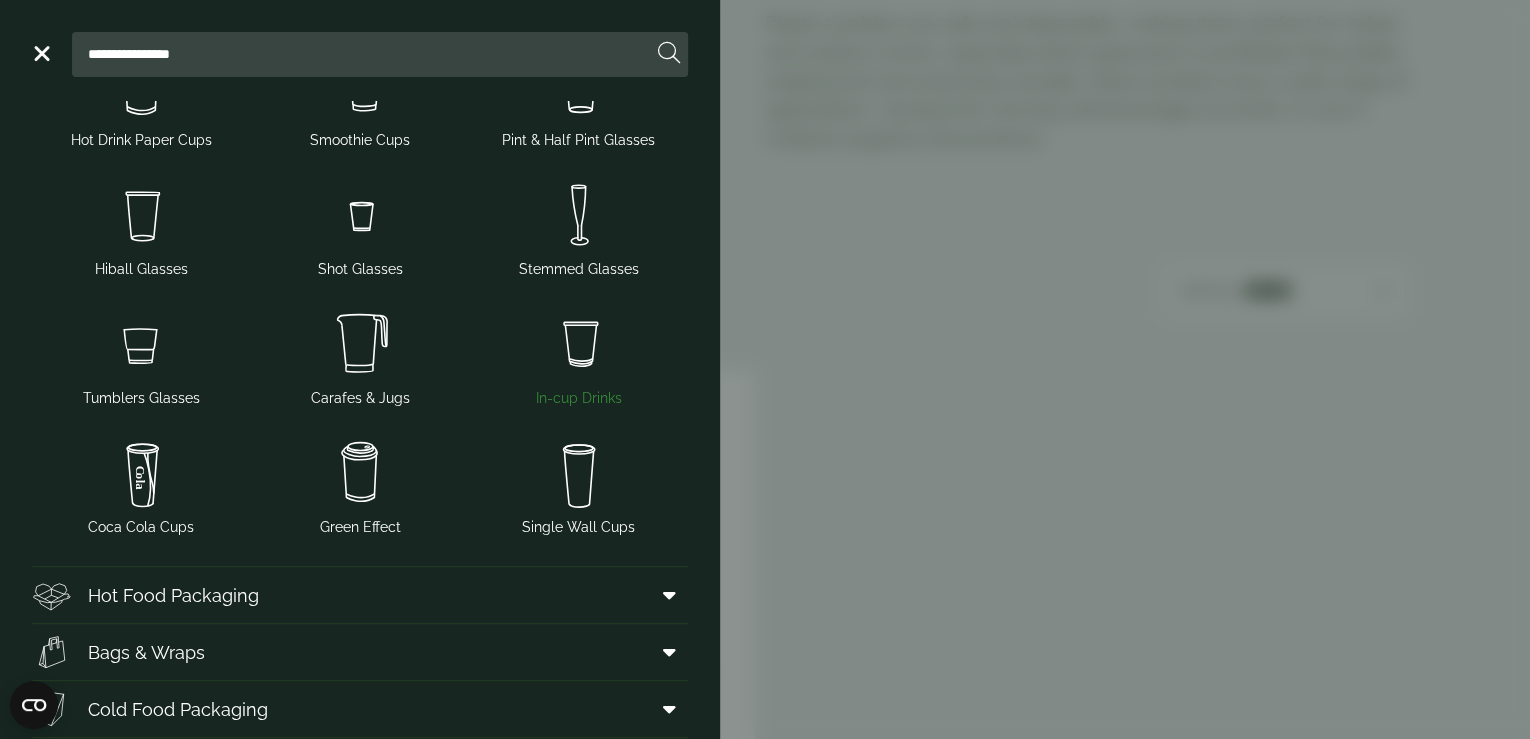 scroll, scrollTop: 240, scrollLeft: 0, axis: vertical 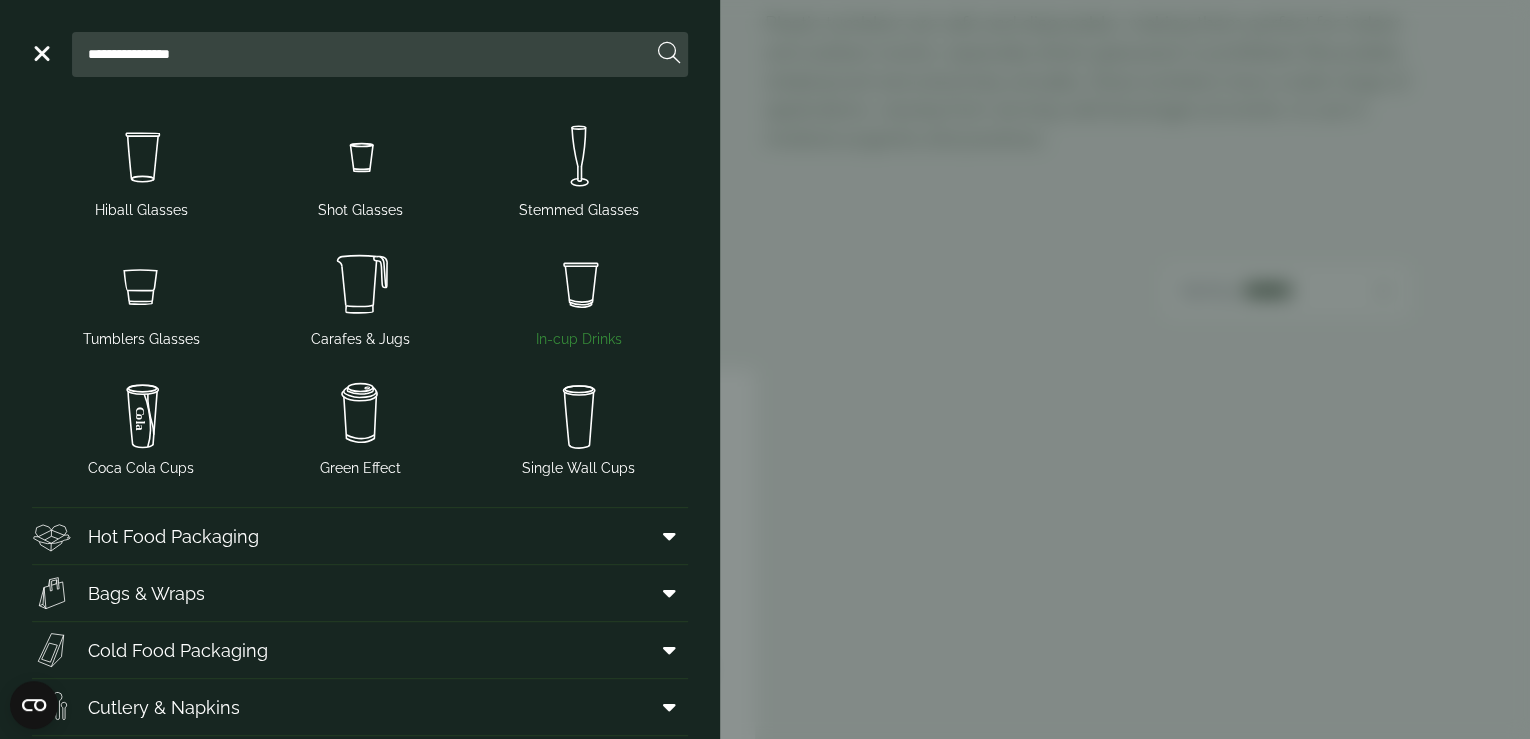 click on "In-cup Drinks" at bounding box center (579, 339) 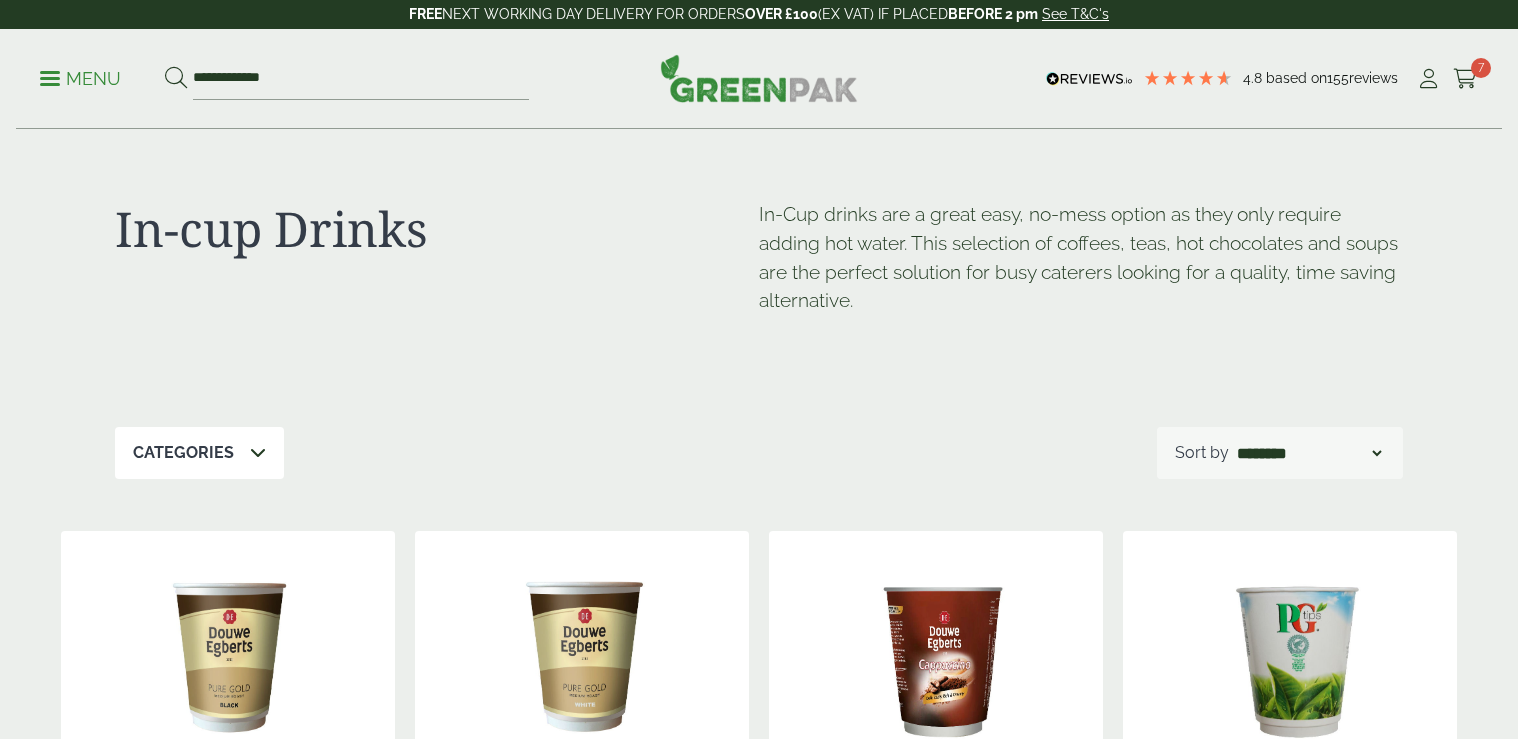 scroll, scrollTop: 0, scrollLeft: 0, axis: both 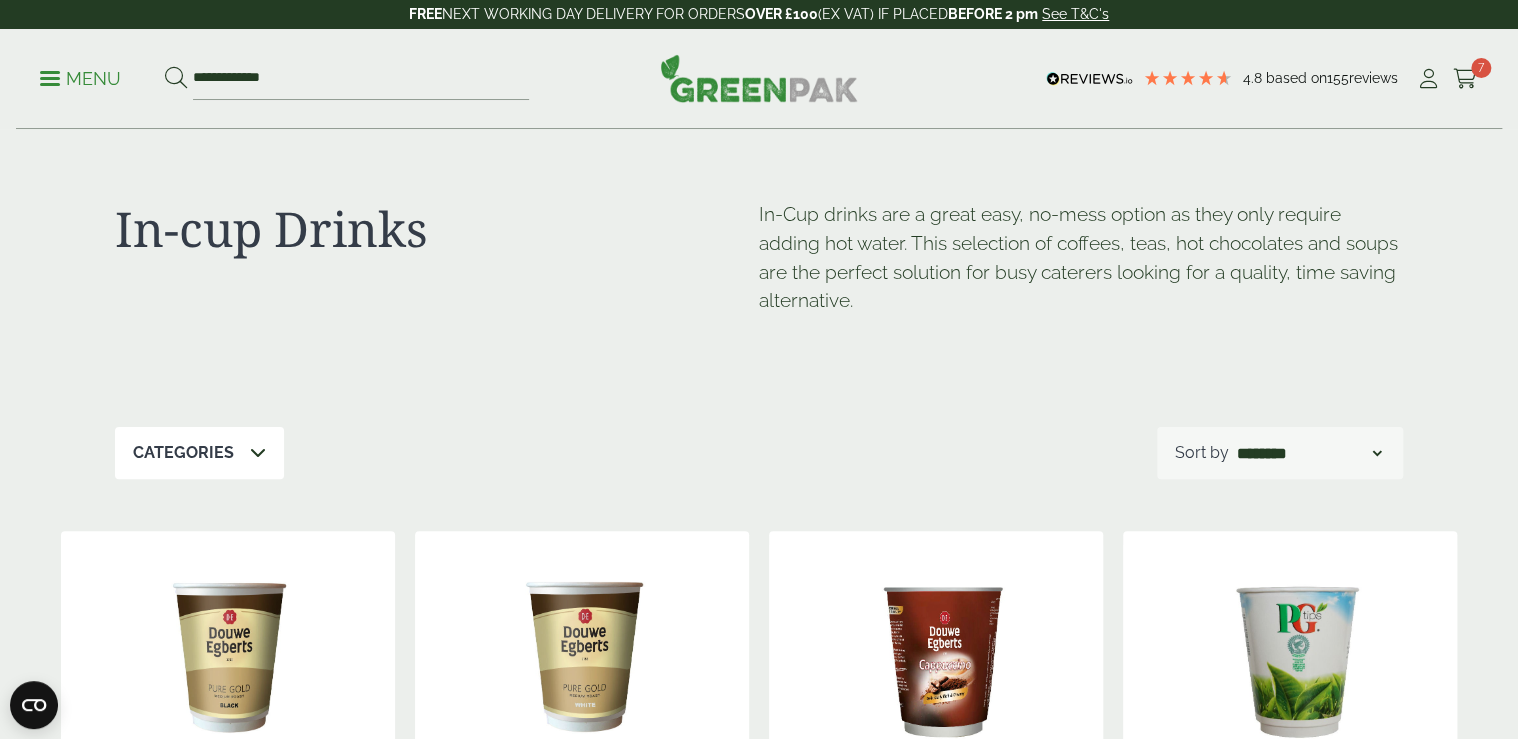 click on "Menu" at bounding box center (80, 79) 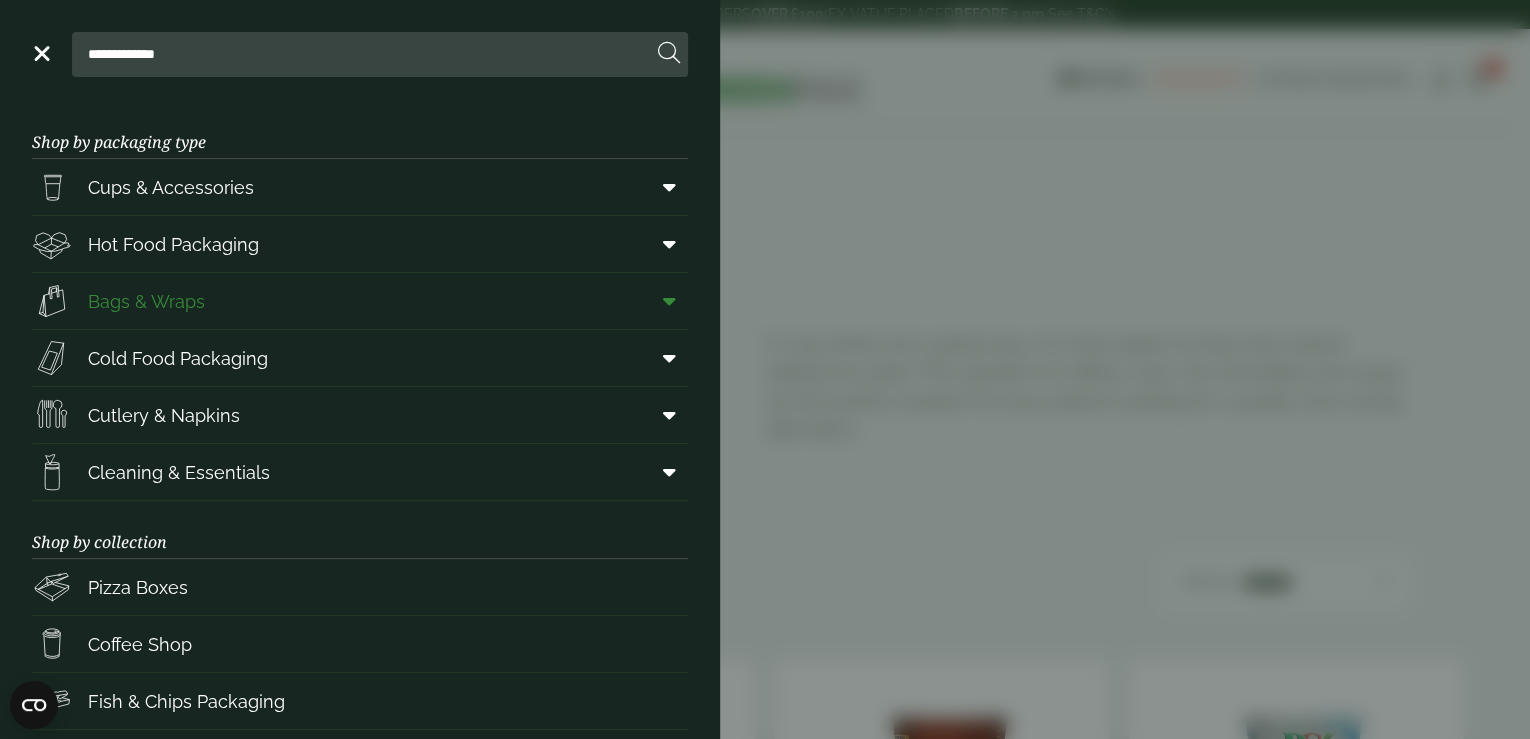 click at bounding box center (669, 301) 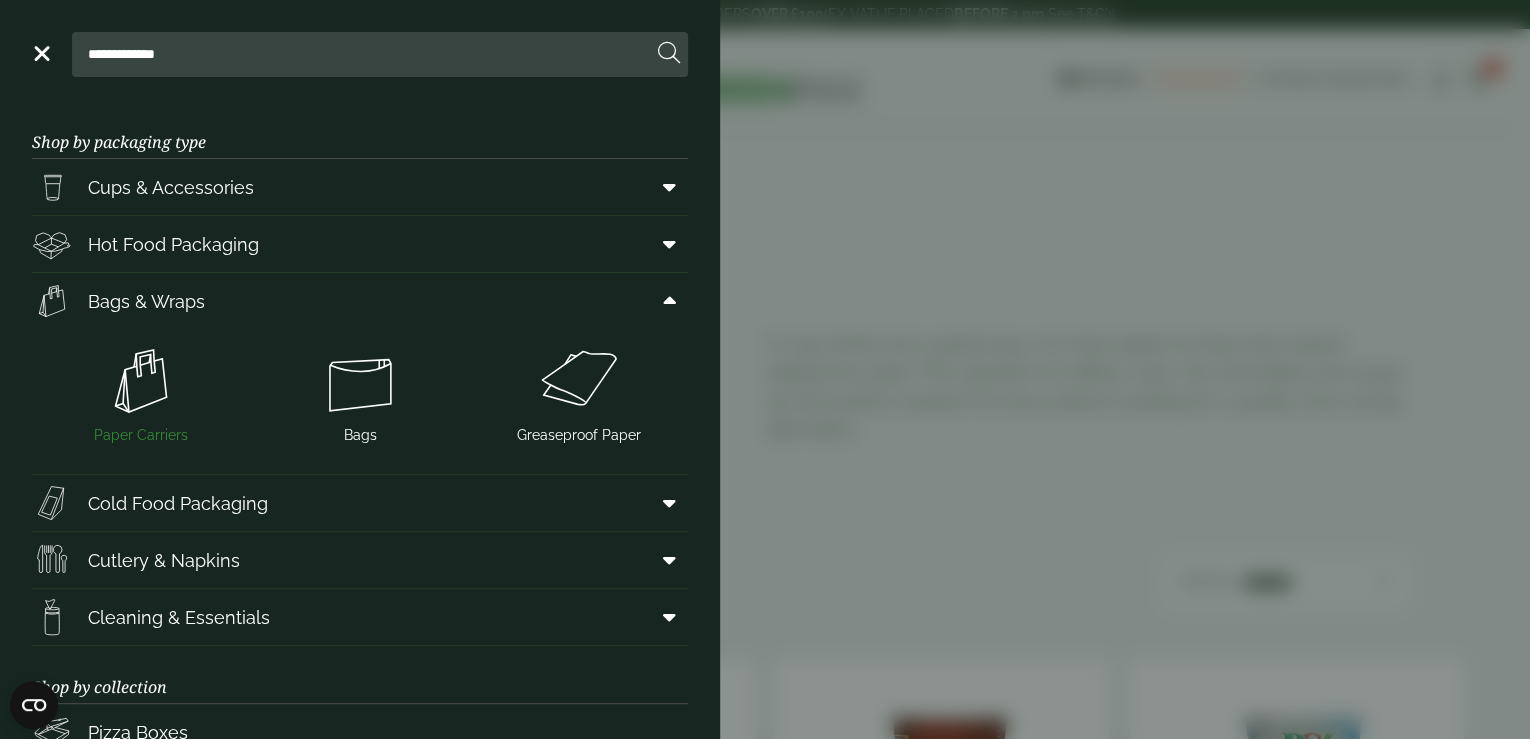 click at bounding box center (141, 381) 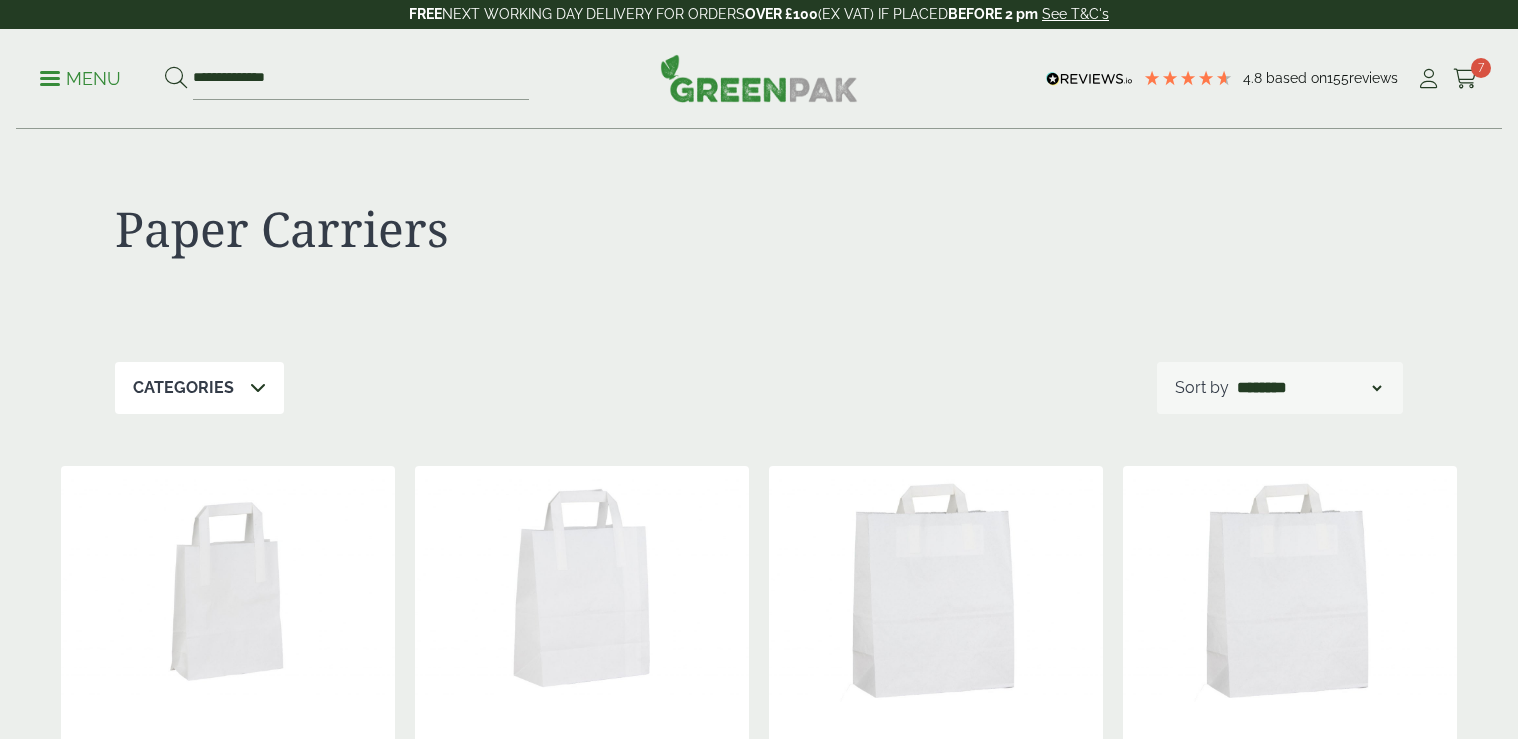 scroll, scrollTop: 0, scrollLeft: 0, axis: both 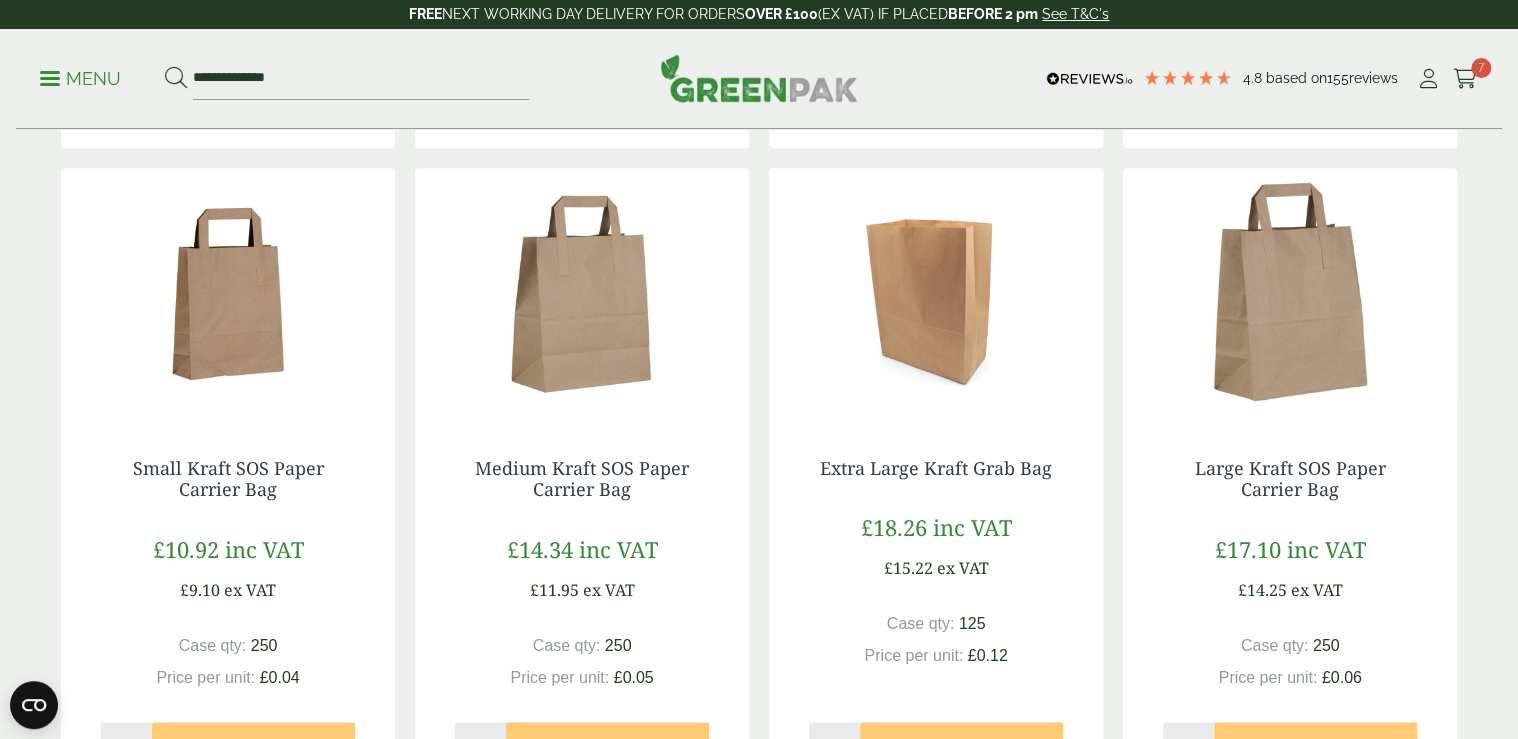 click on "Menu" at bounding box center [80, 79] 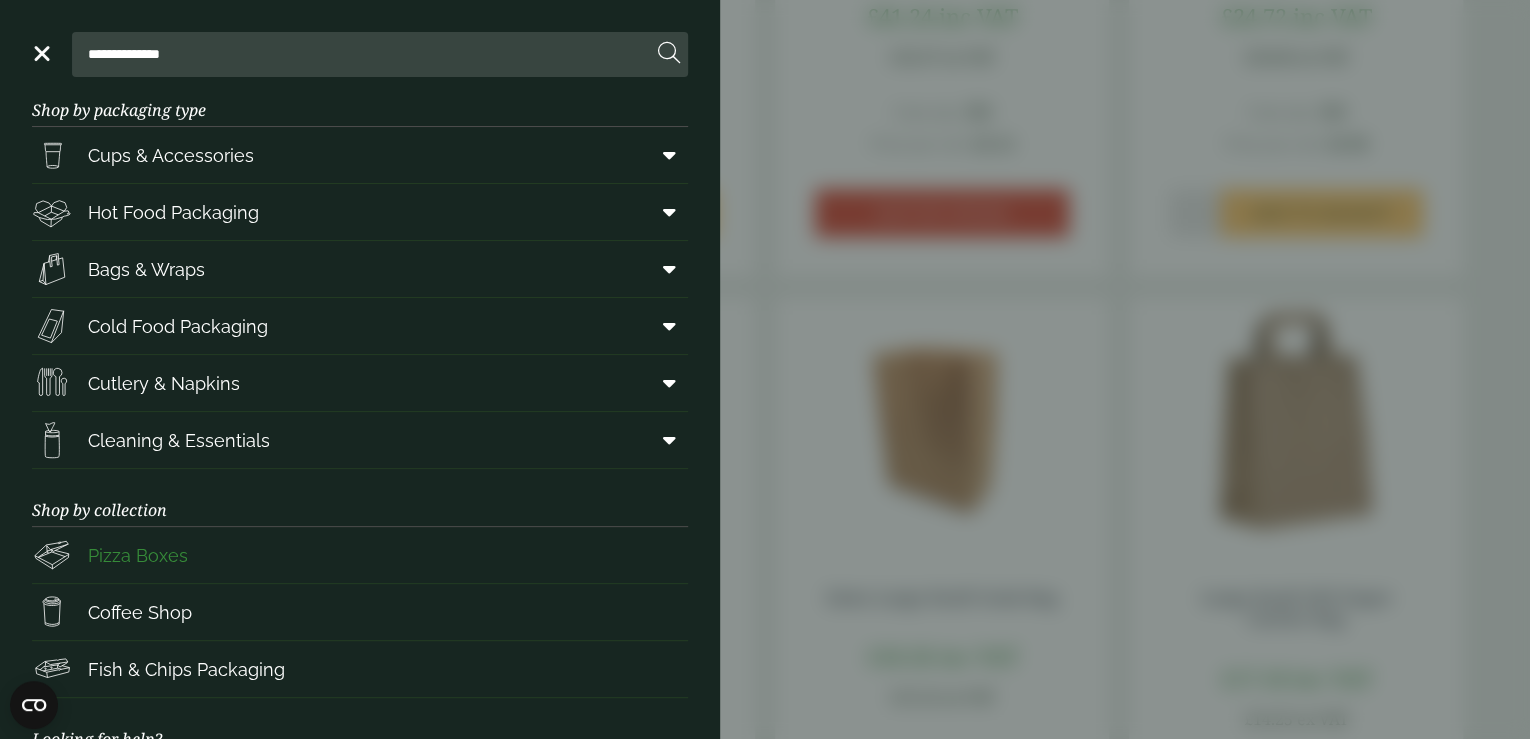 scroll, scrollTop: 11, scrollLeft: 0, axis: vertical 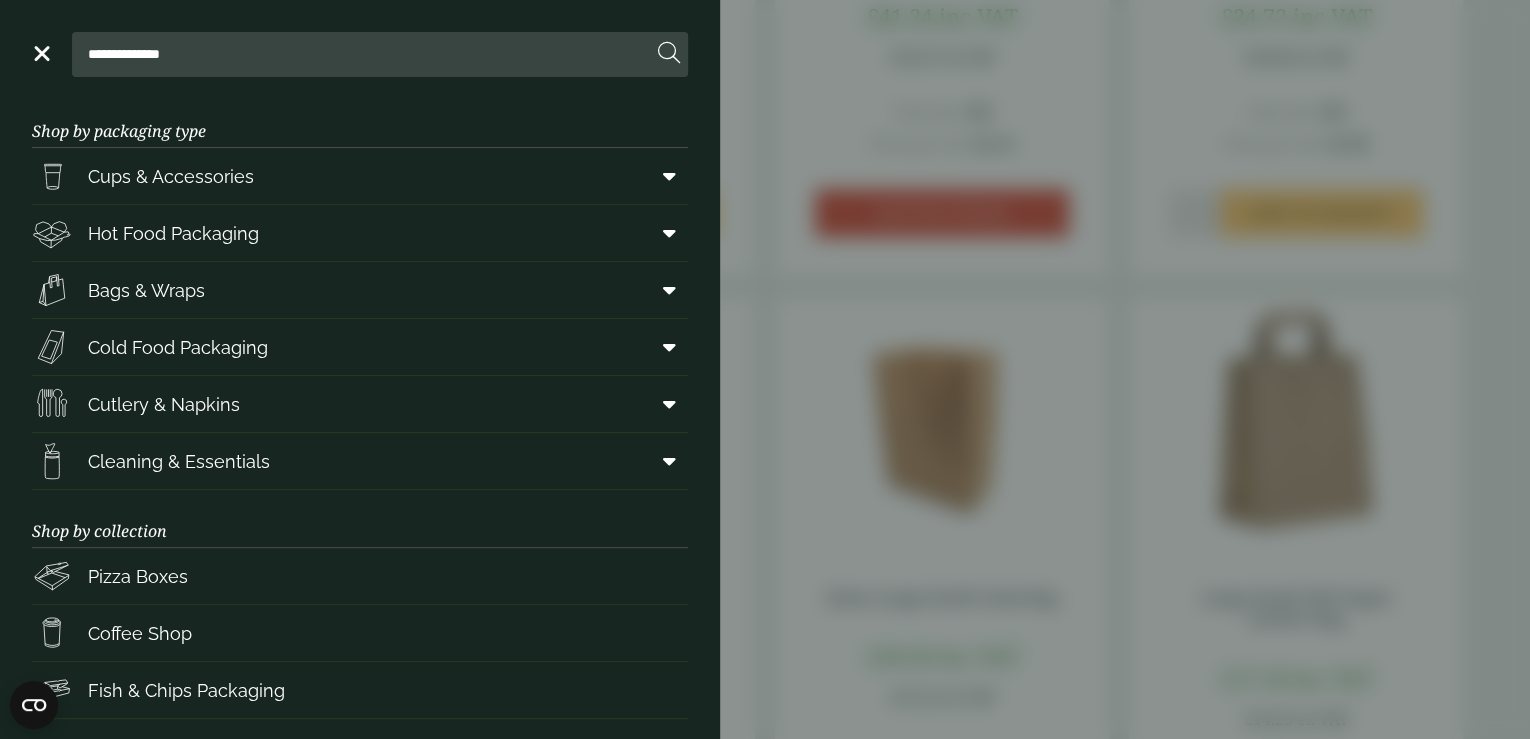 click on "**********" at bounding box center (765, 369) 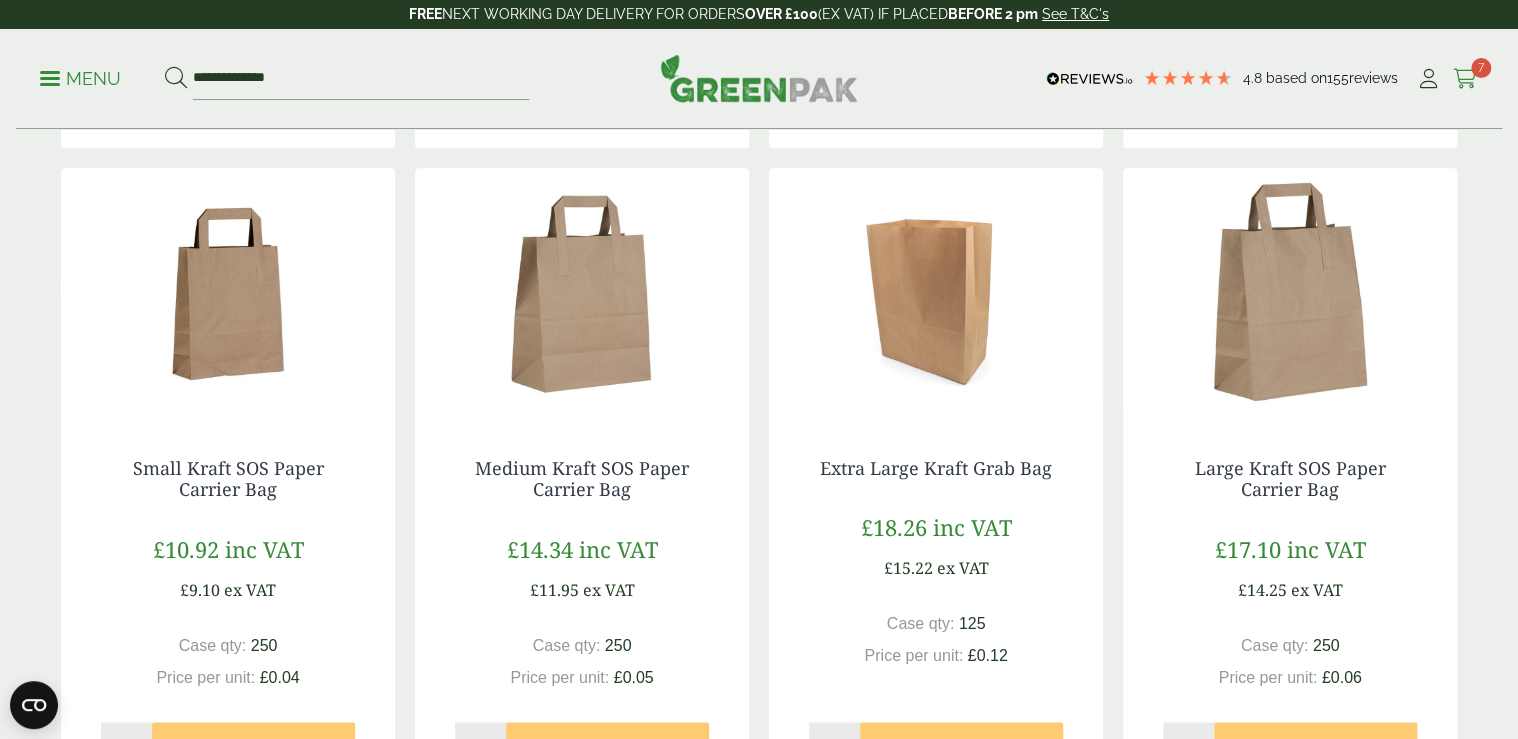 click on "7" at bounding box center [1481, 68] 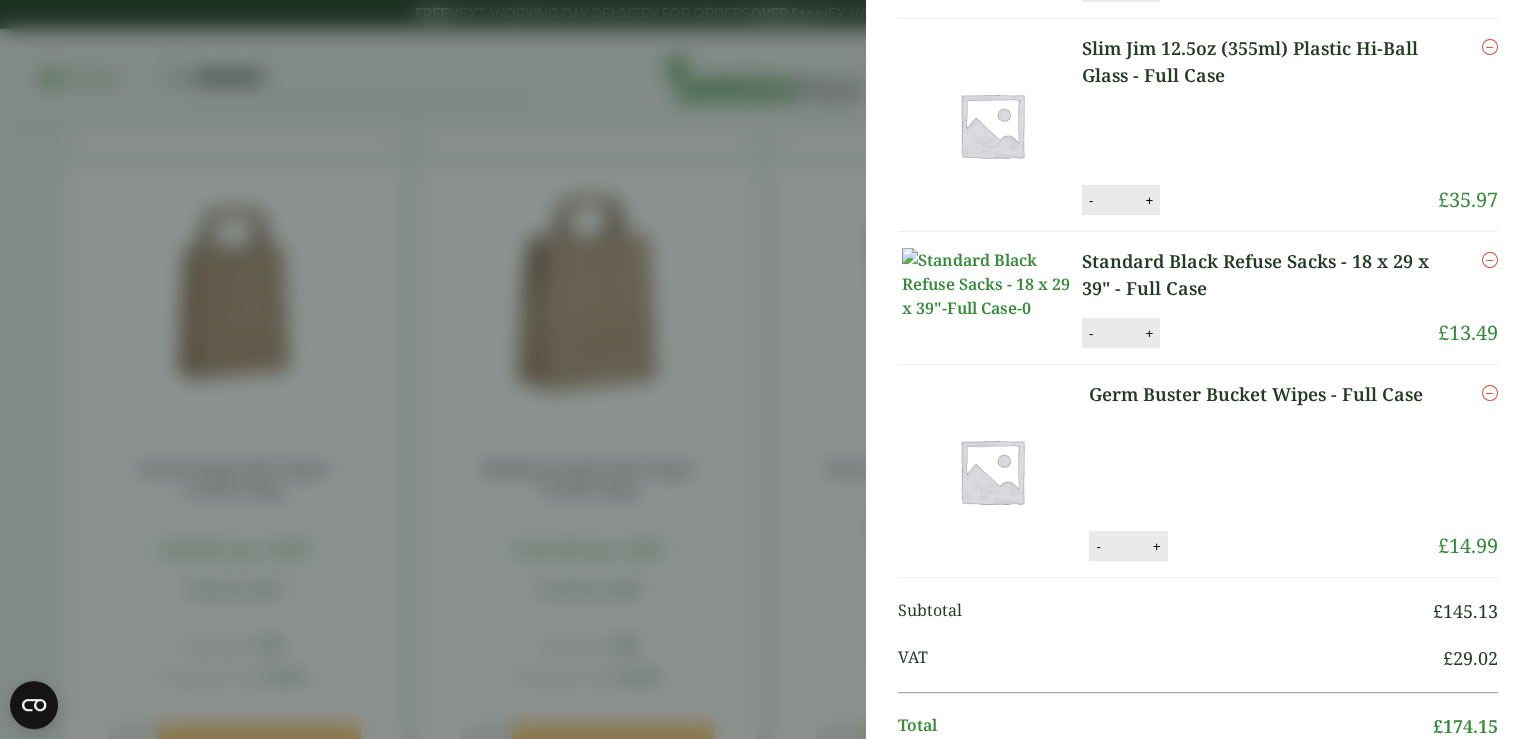 scroll, scrollTop: 320, scrollLeft: 0, axis: vertical 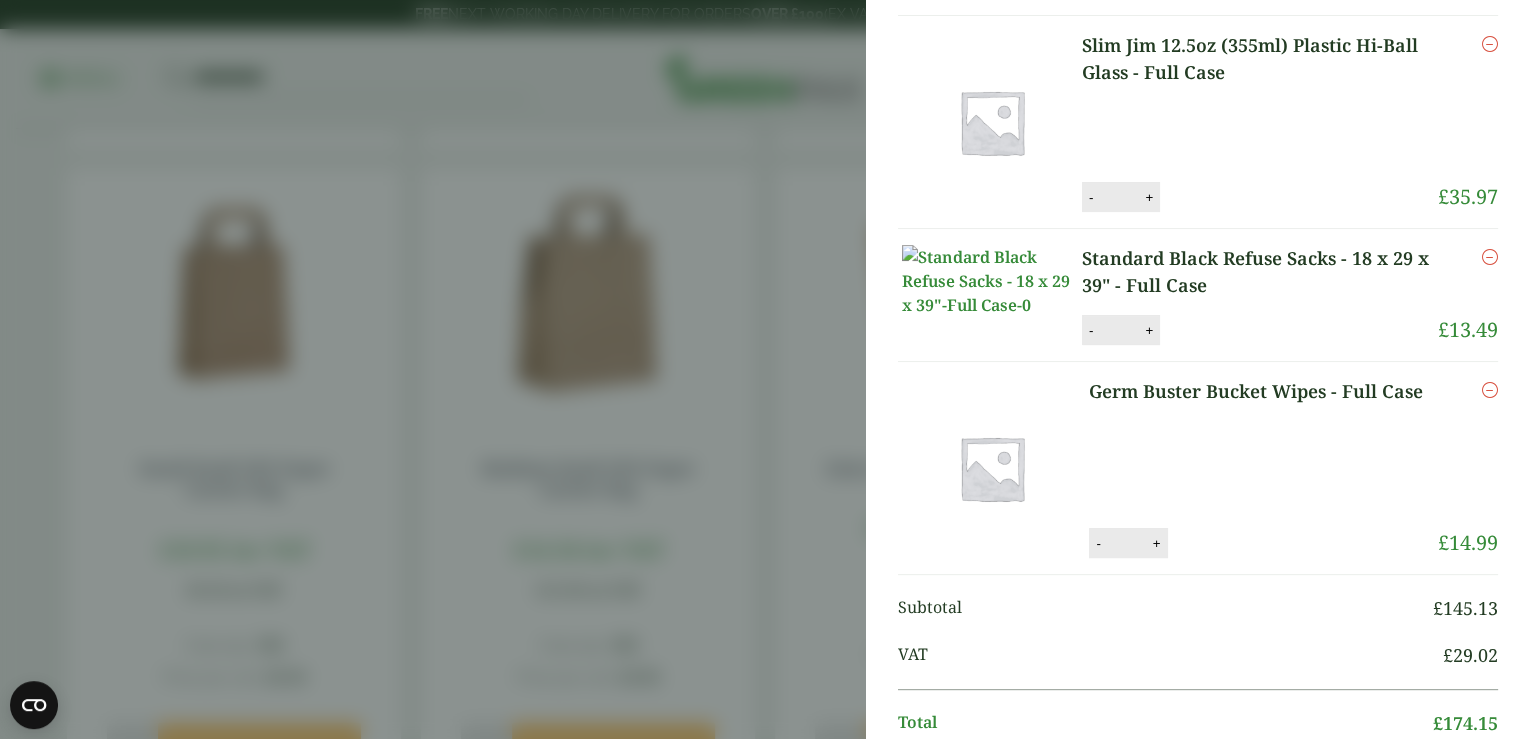 click at bounding box center [1490, 257] 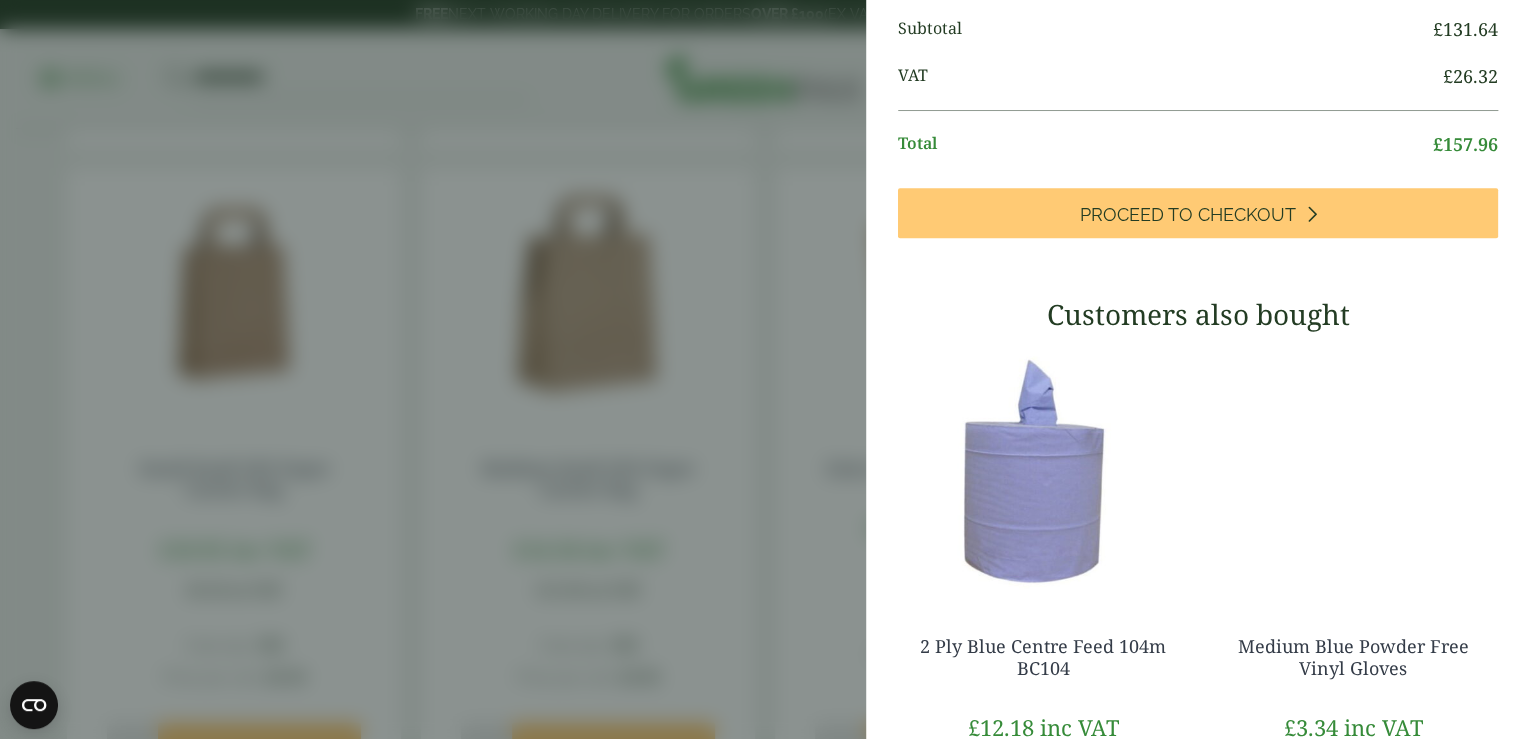 scroll, scrollTop: 670, scrollLeft: 0, axis: vertical 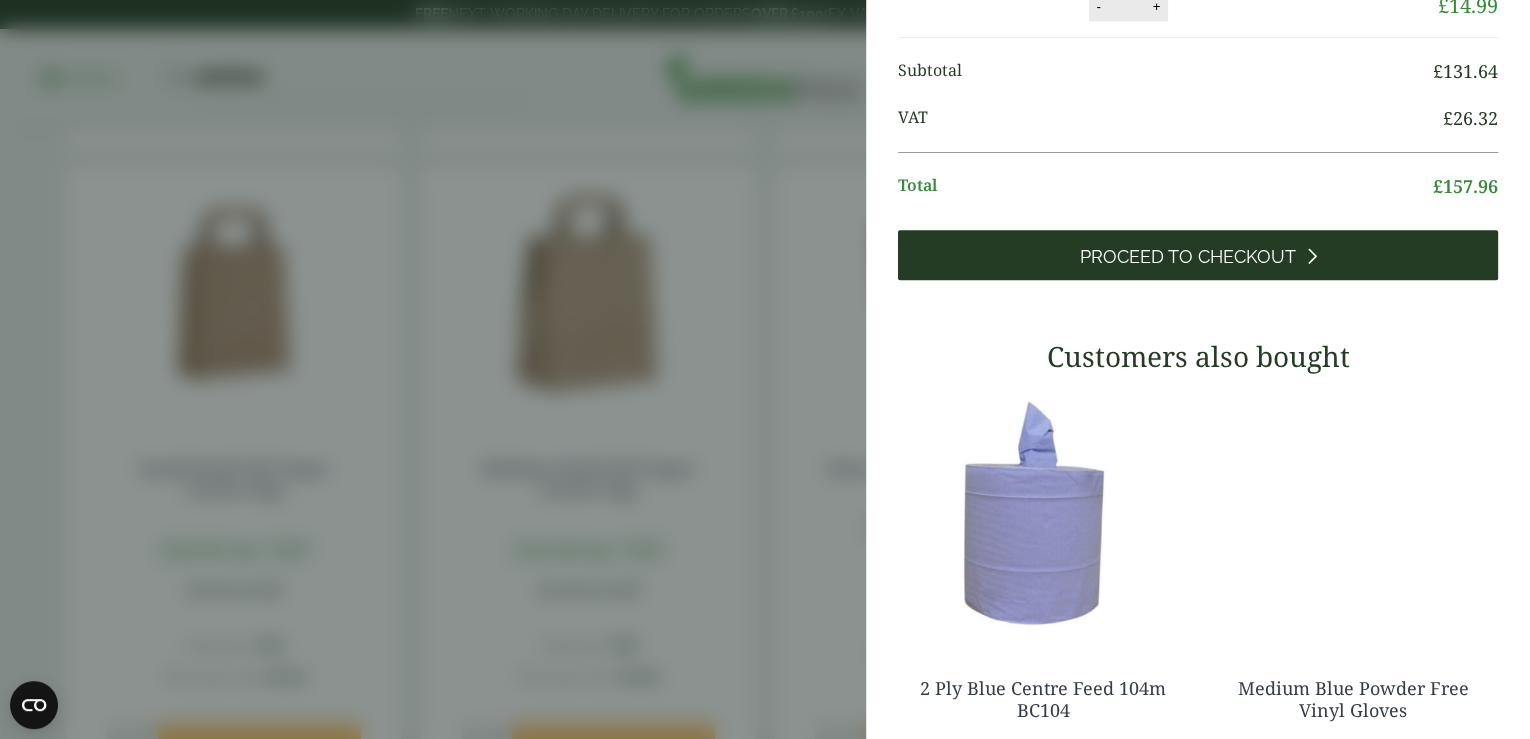 click on "Proceed to Checkout" at bounding box center [1188, 257] 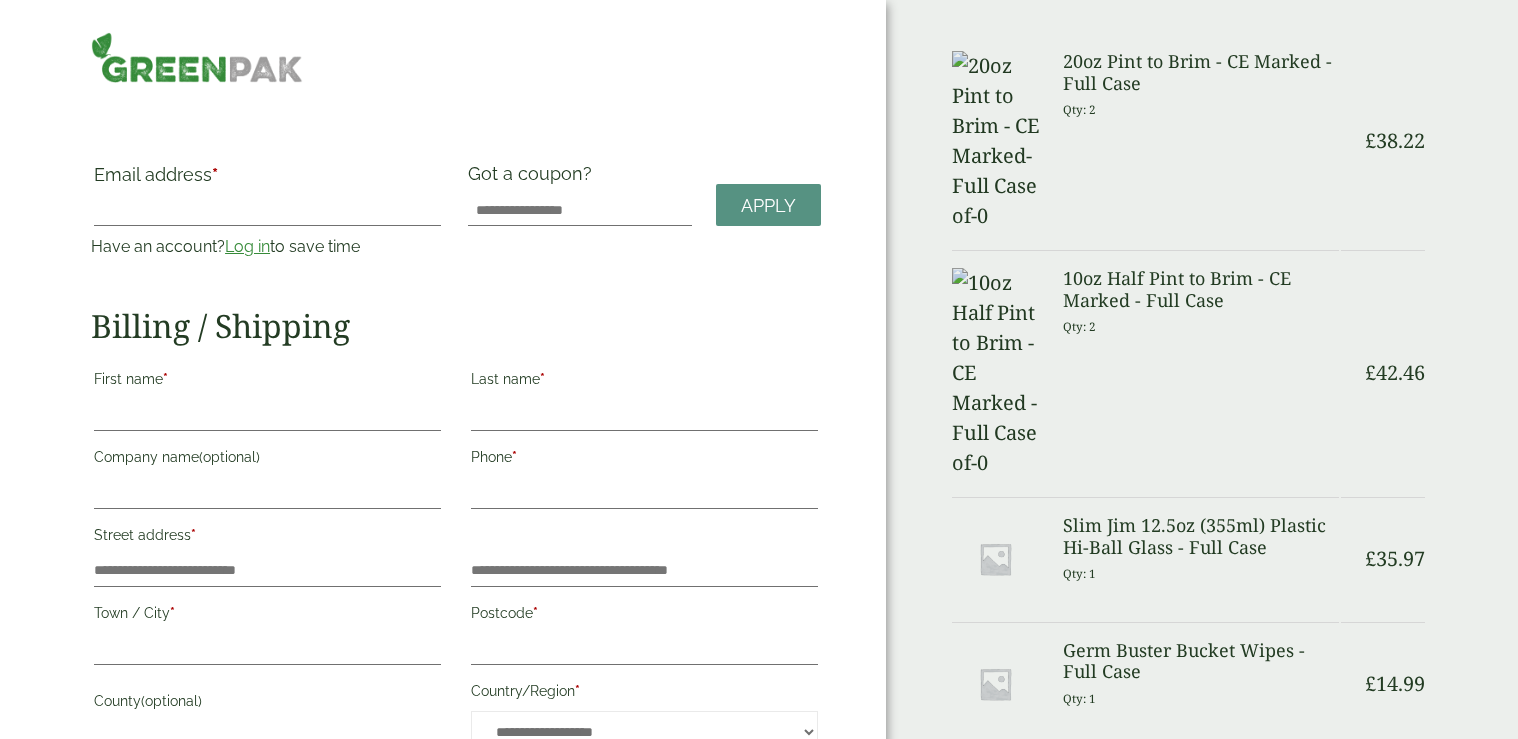 scroll, scrollTop: 0, scrollLeft: 0, axis: both 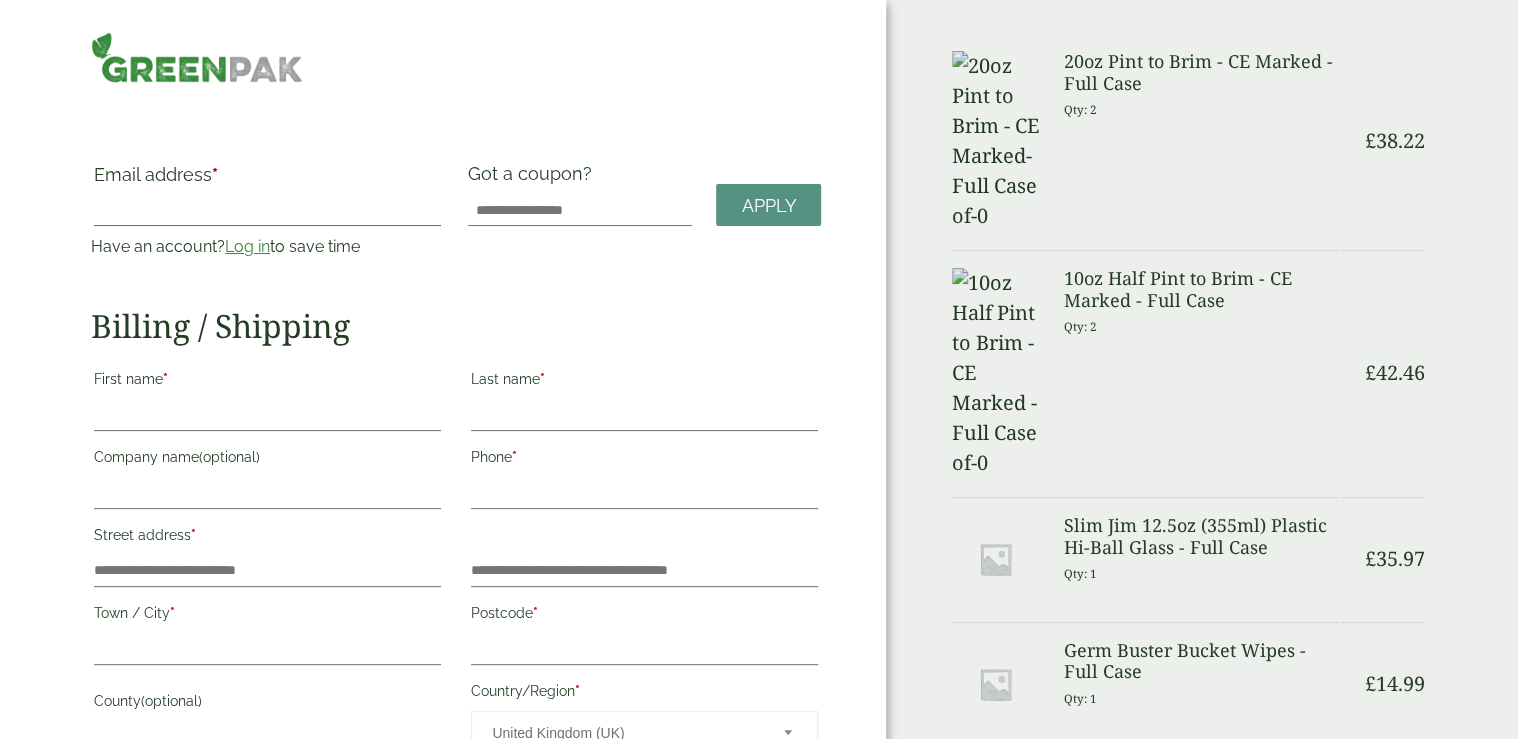 click on "Email address  *" at bounding box center [267, 210] 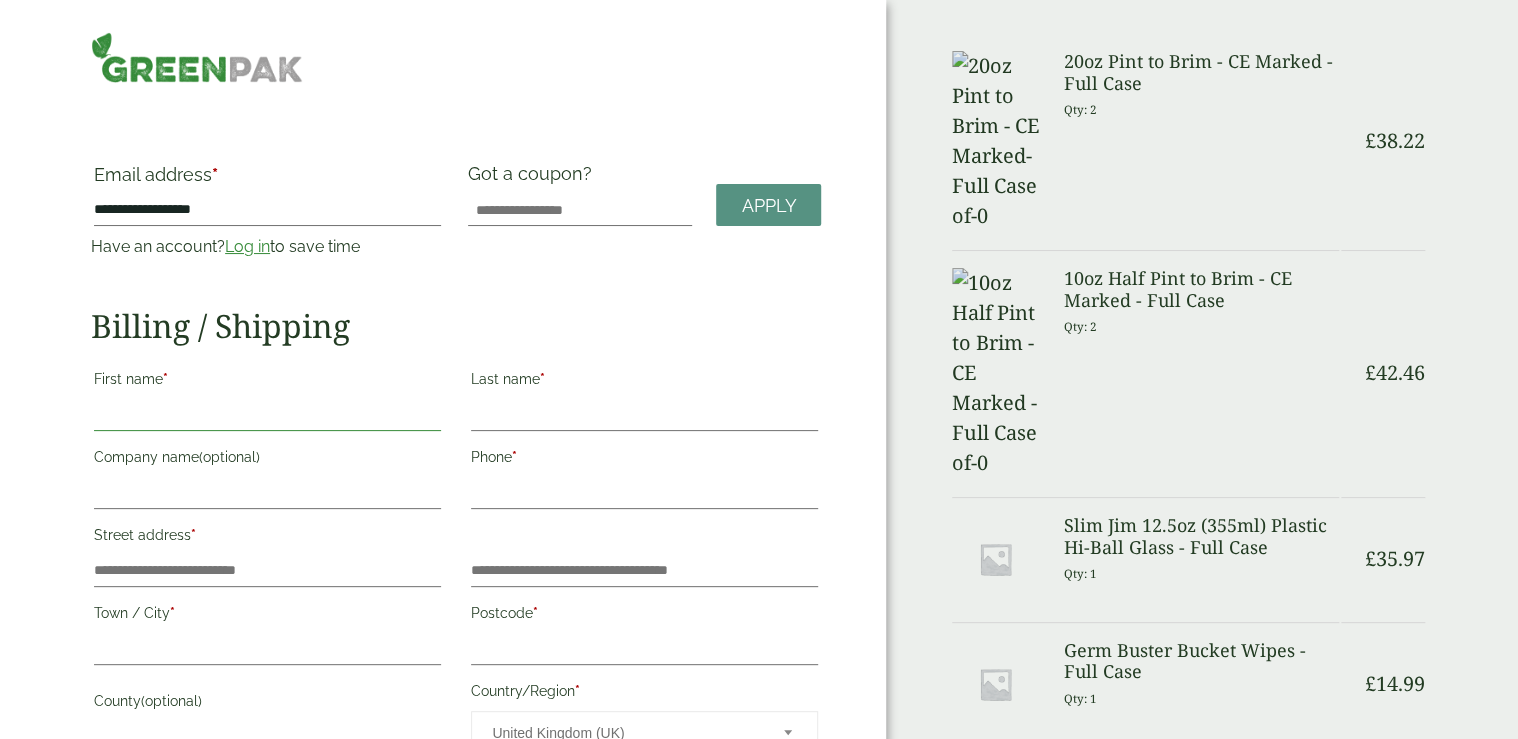 type on "*****" 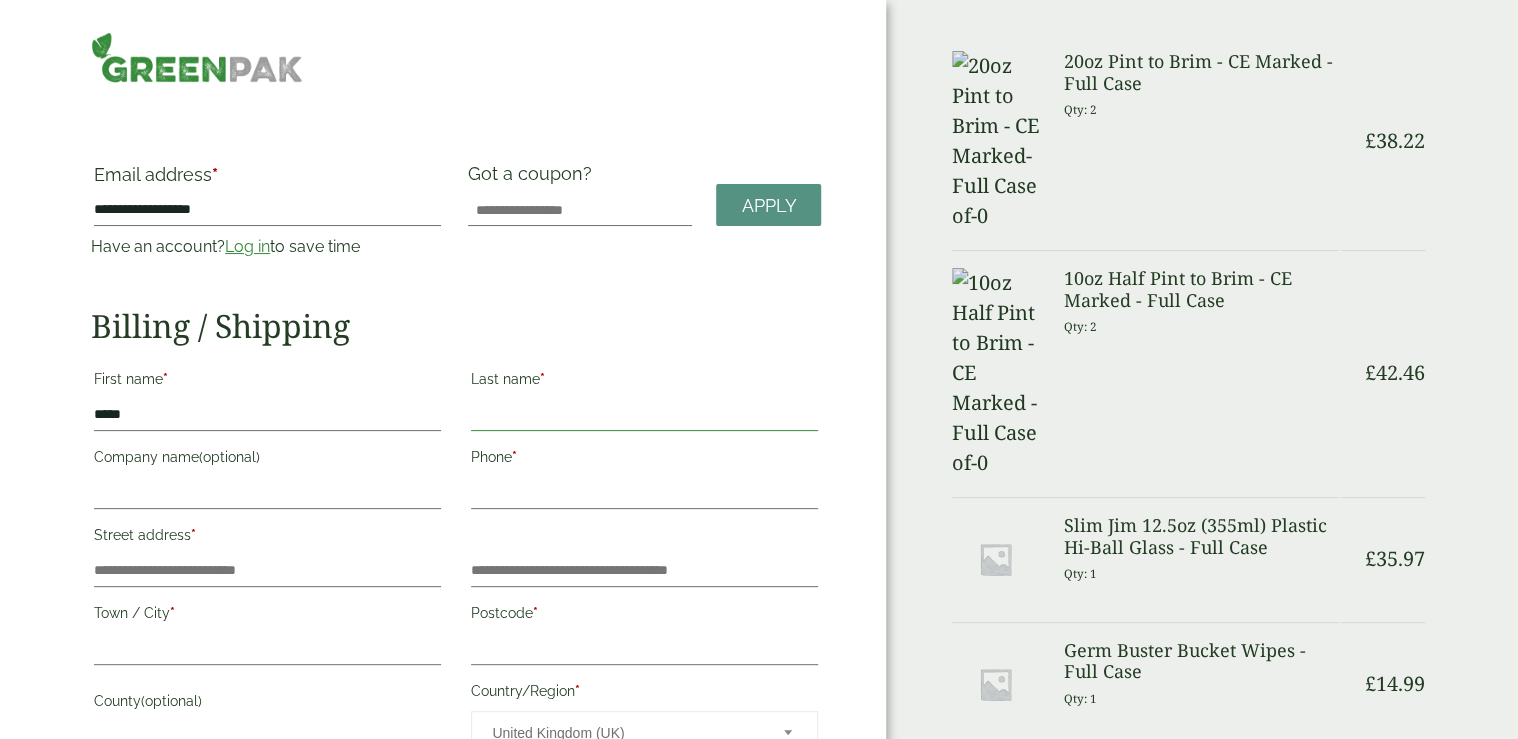 type on "*********" 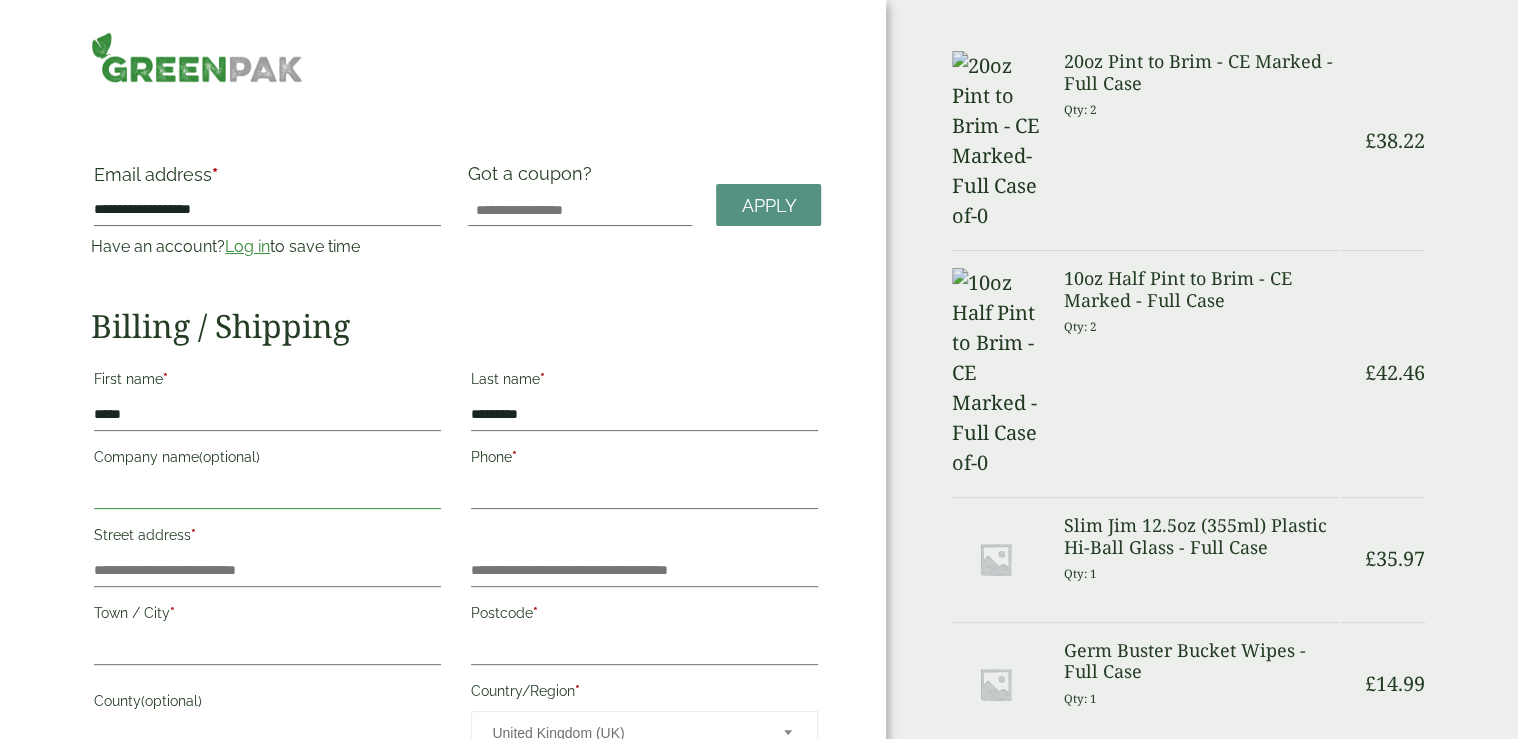 type on "**********" 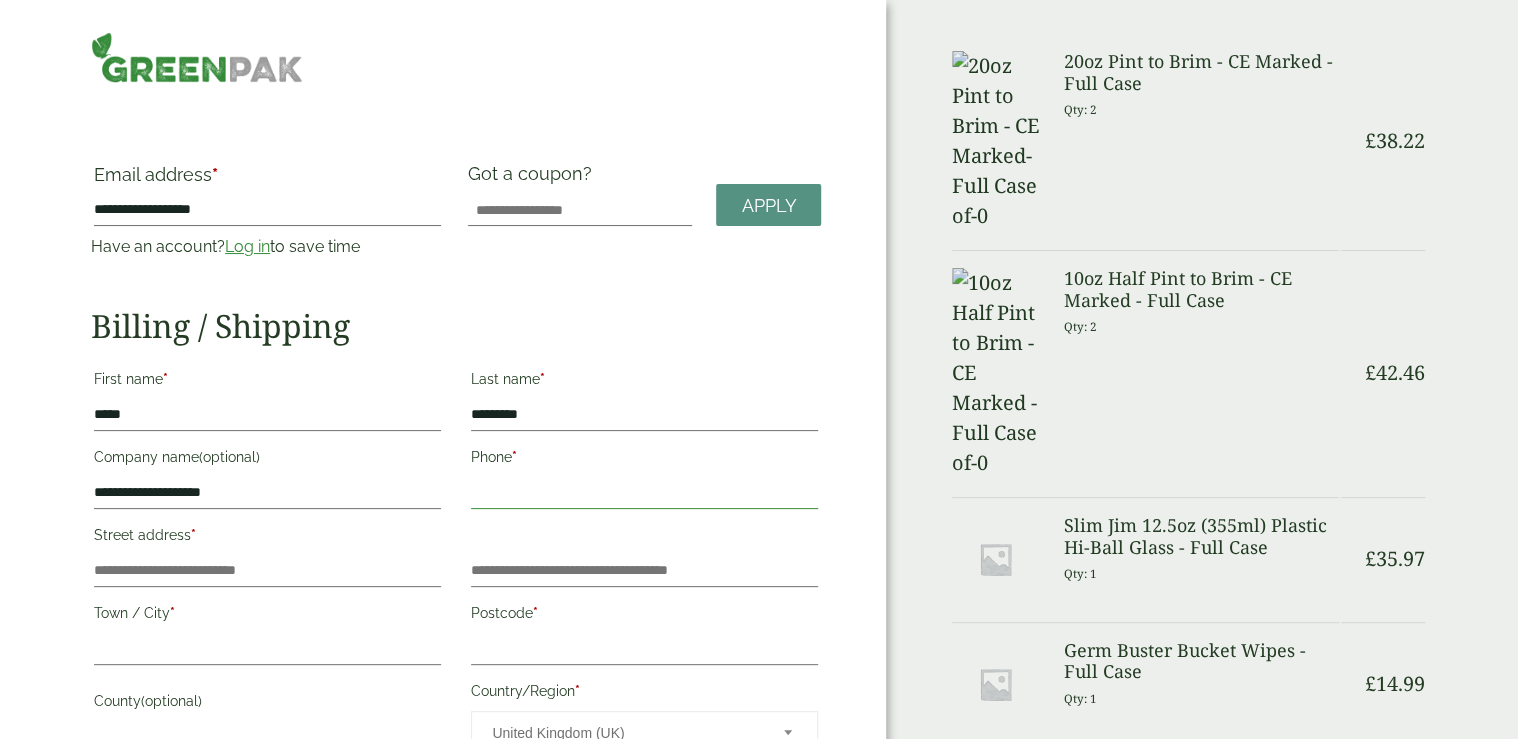 type on "**********" 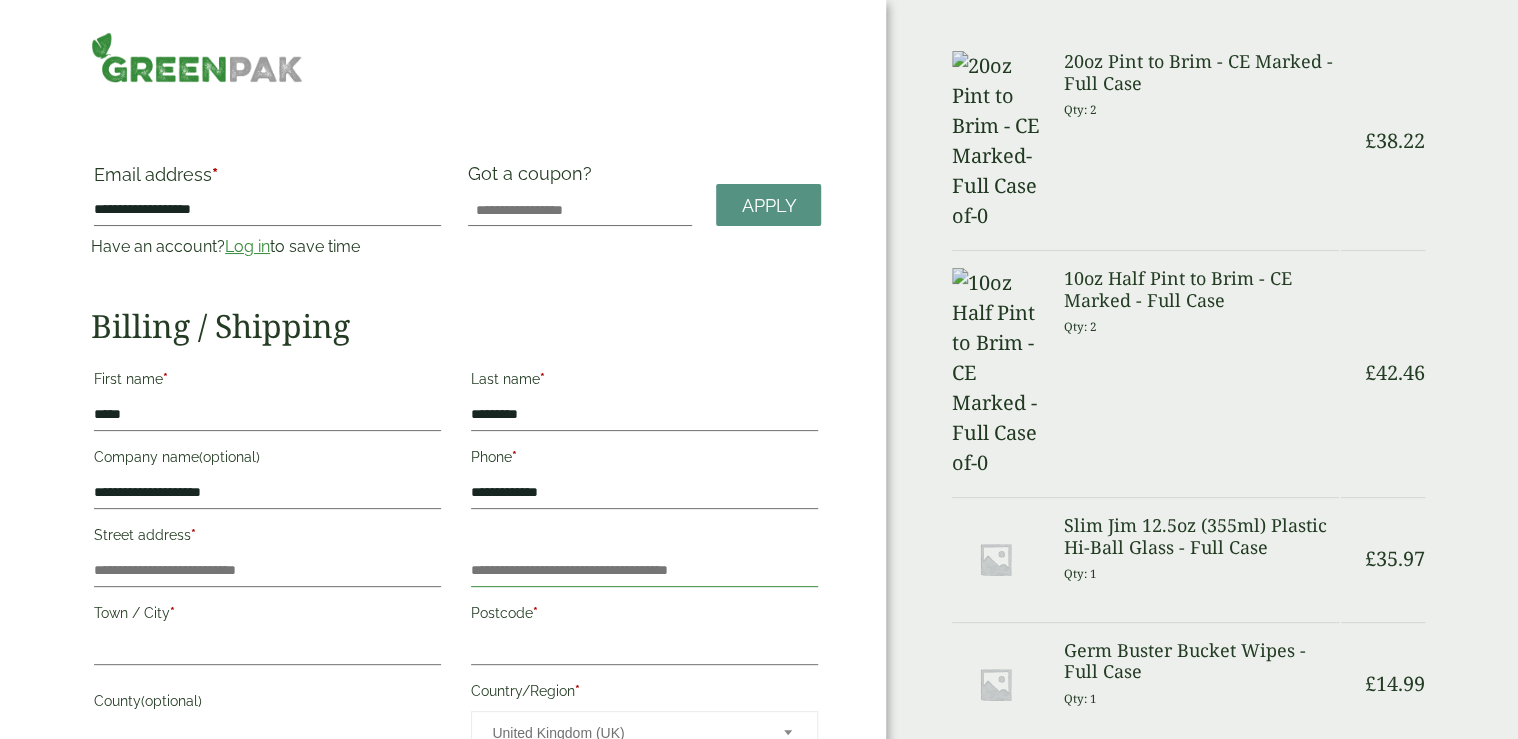 type on "*****" 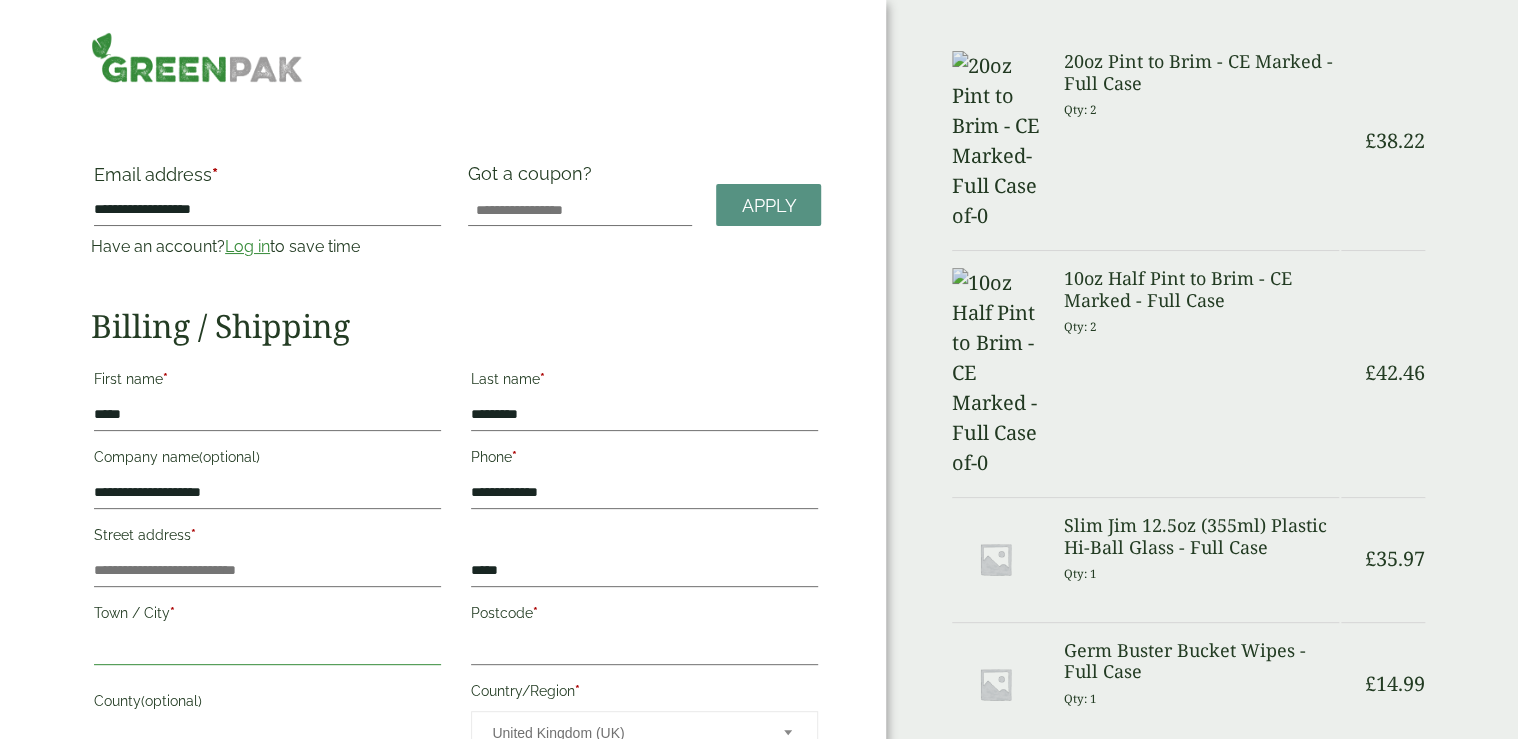 type on "******" 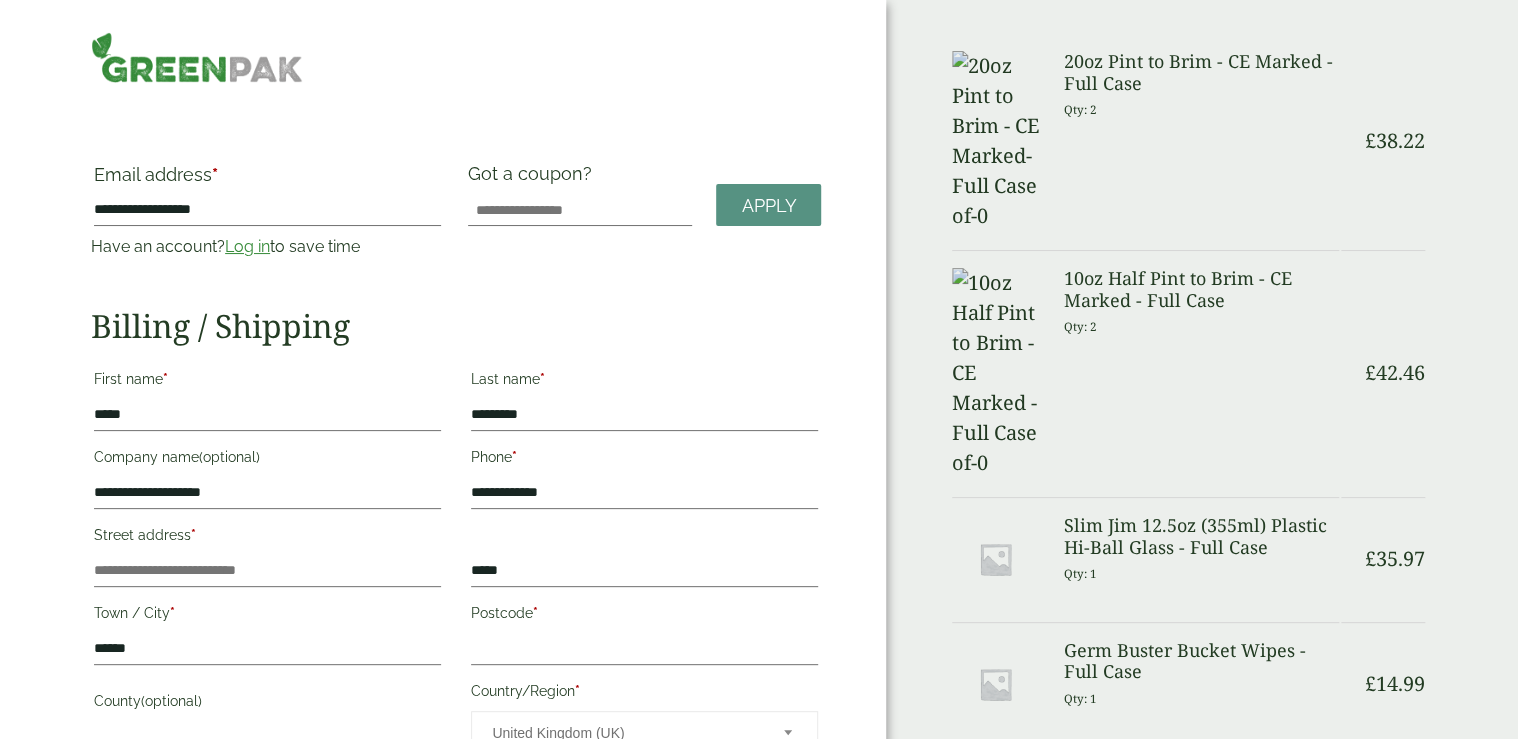 type on "**********" 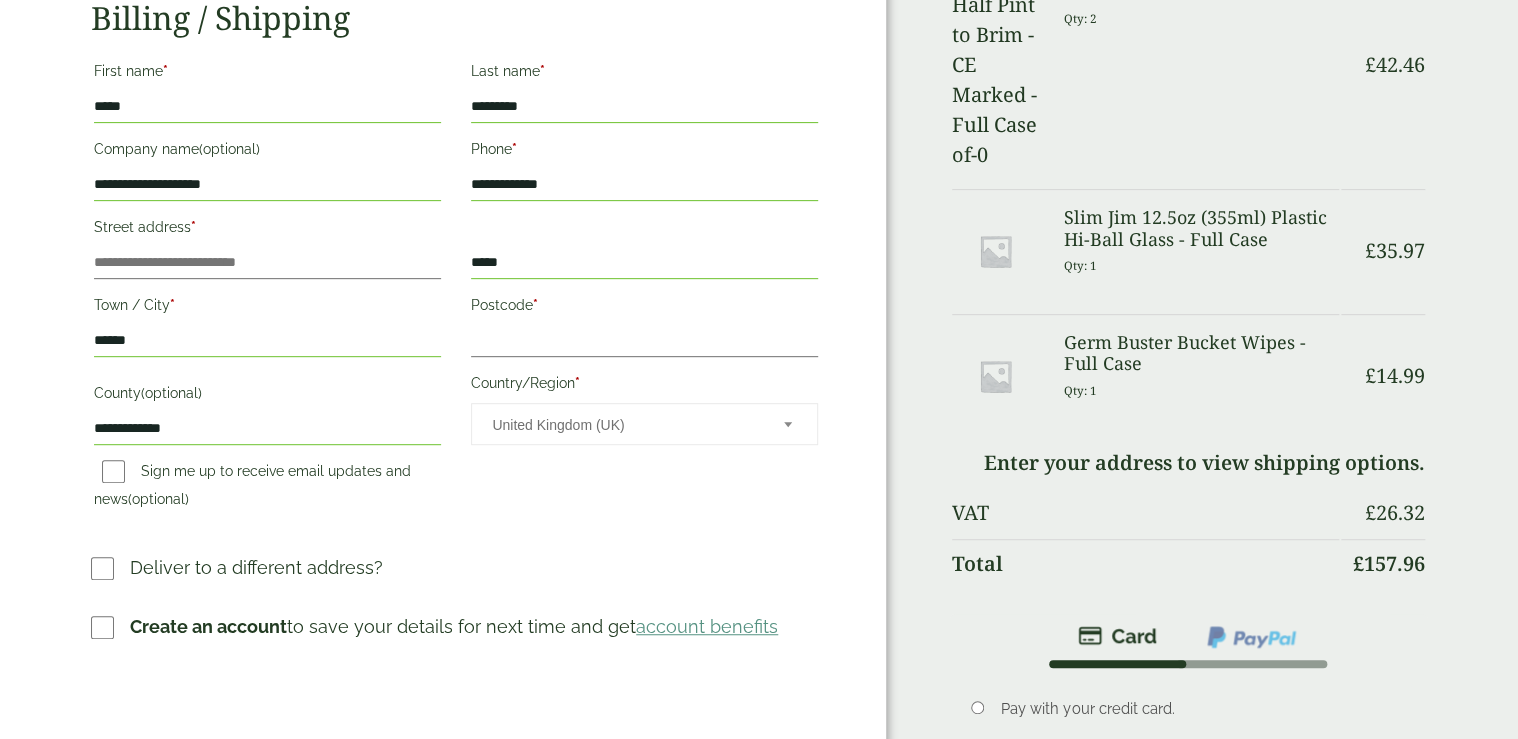 scroll, scrollTop: 333, scrollLeft: 0, axis: vertical 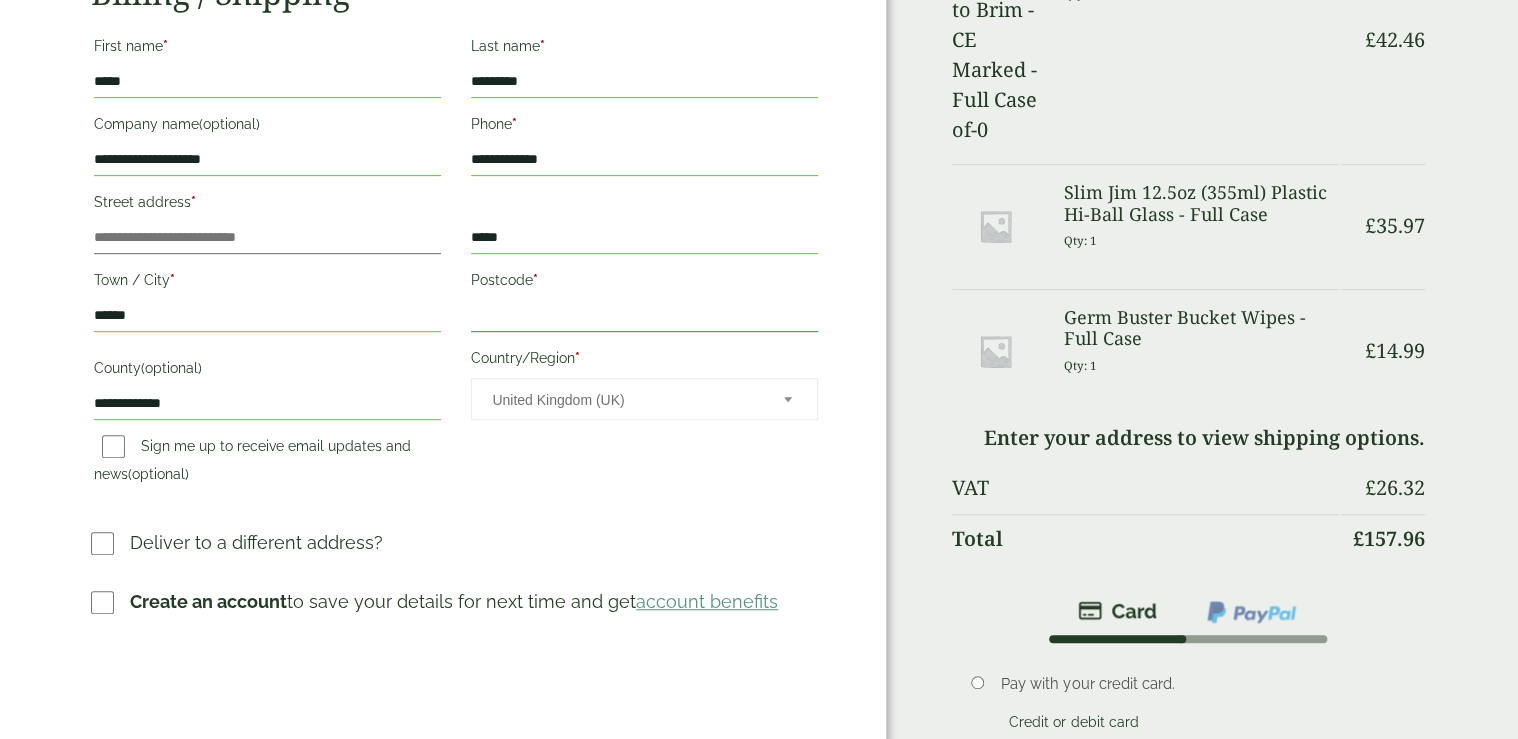 click on "Postcode  *" at bounding box center (644, 316) 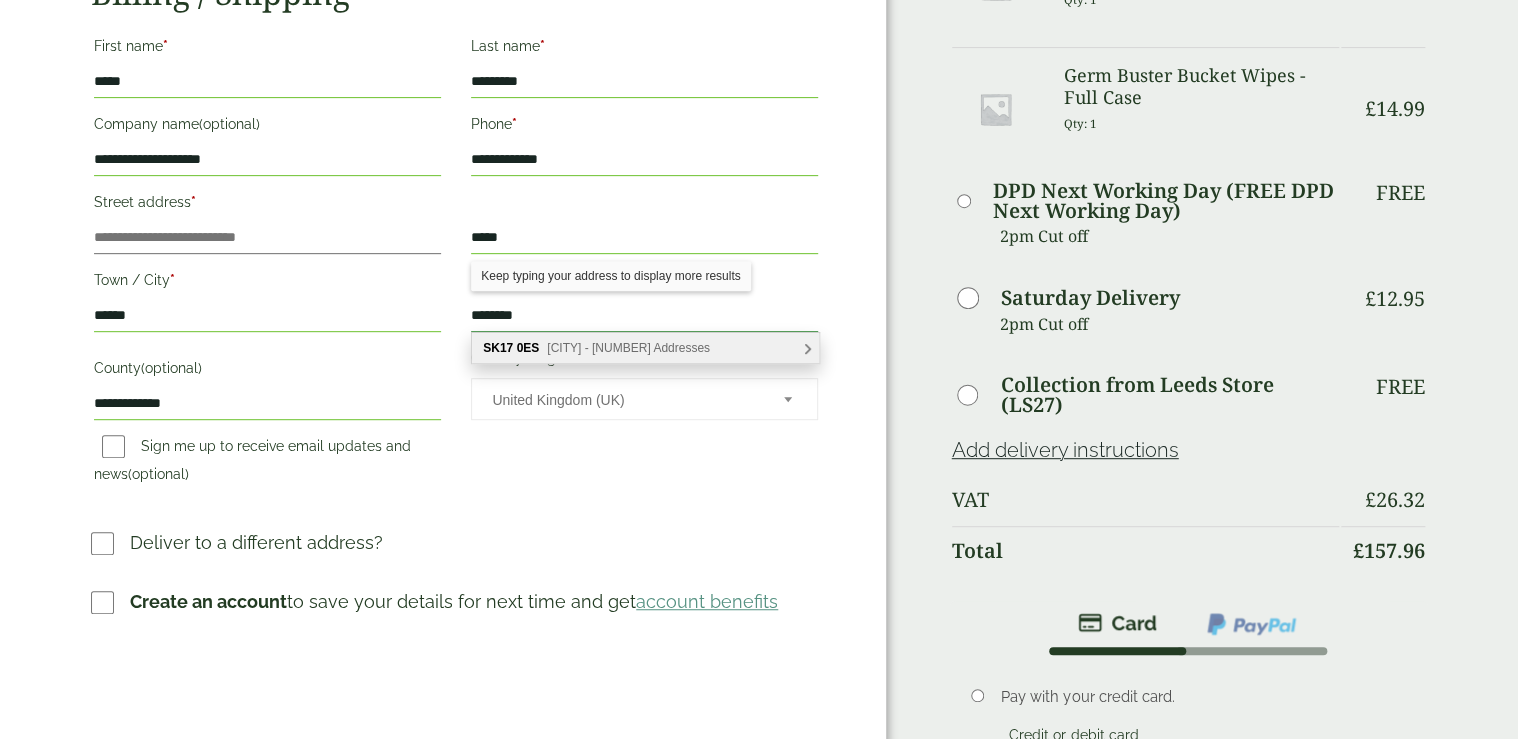 type on "********" 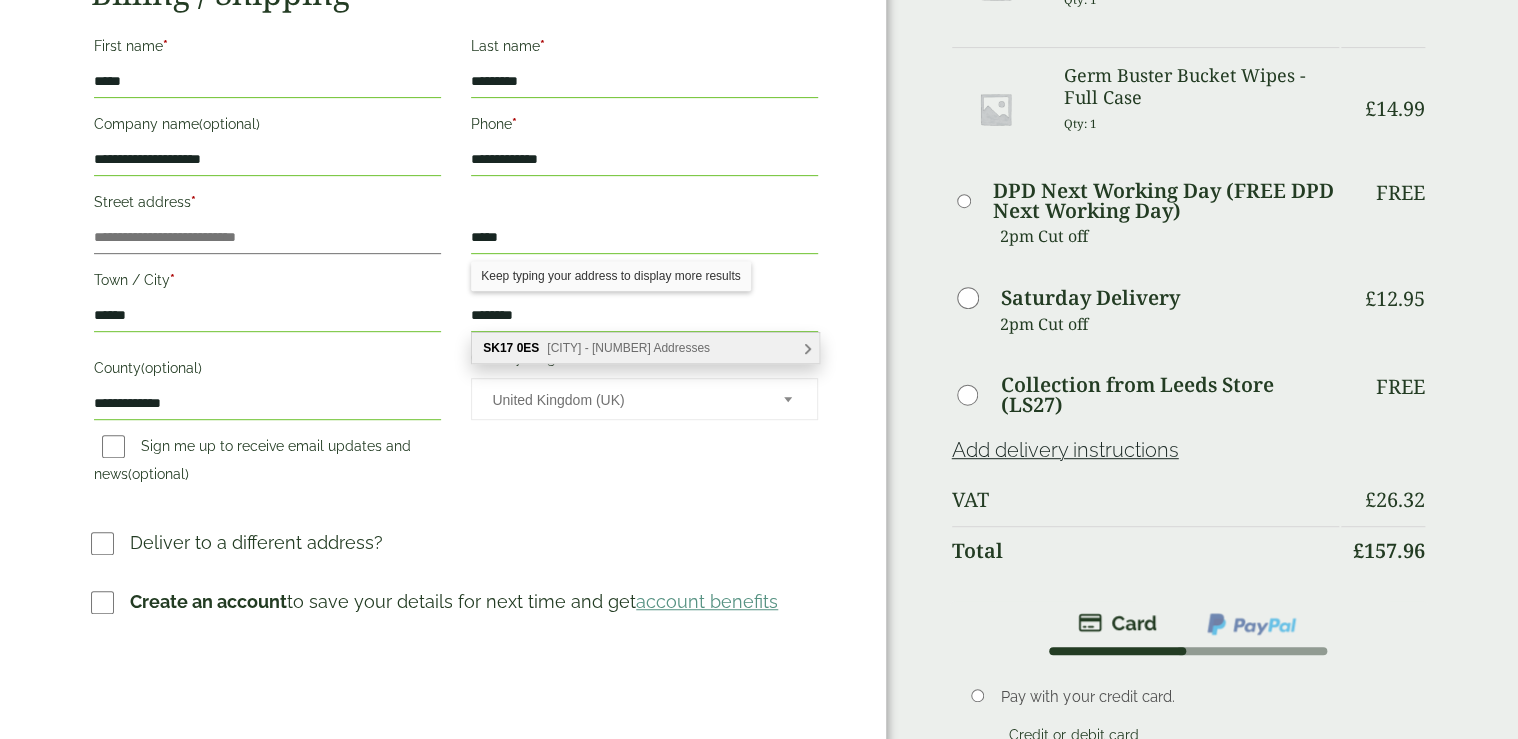 click on "[POSTCODE] [CITY] - [NUMBER] Addresses" at bounding box center [645, 348] 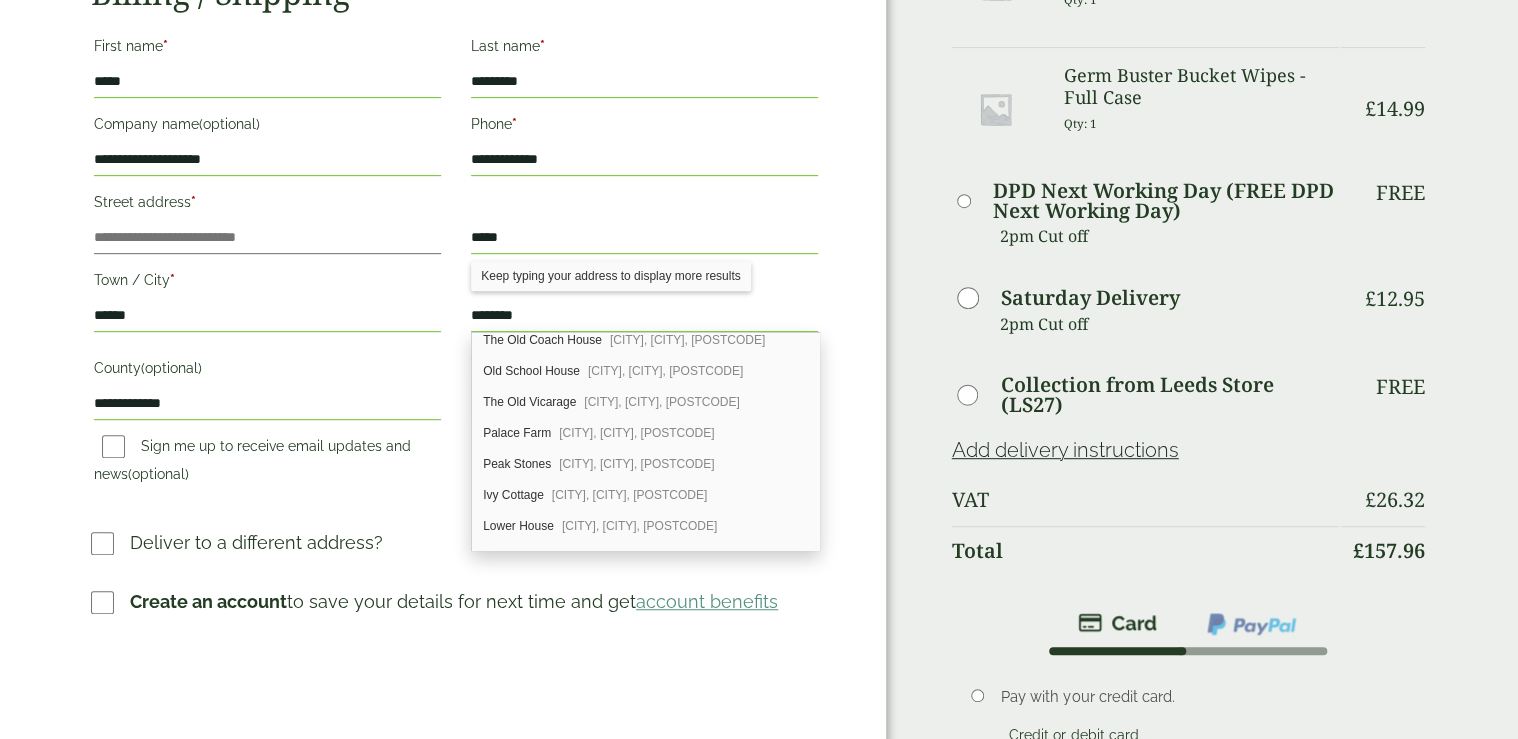 scroll, scrollTop: 180, scrollLeft: 0, axis: vertical 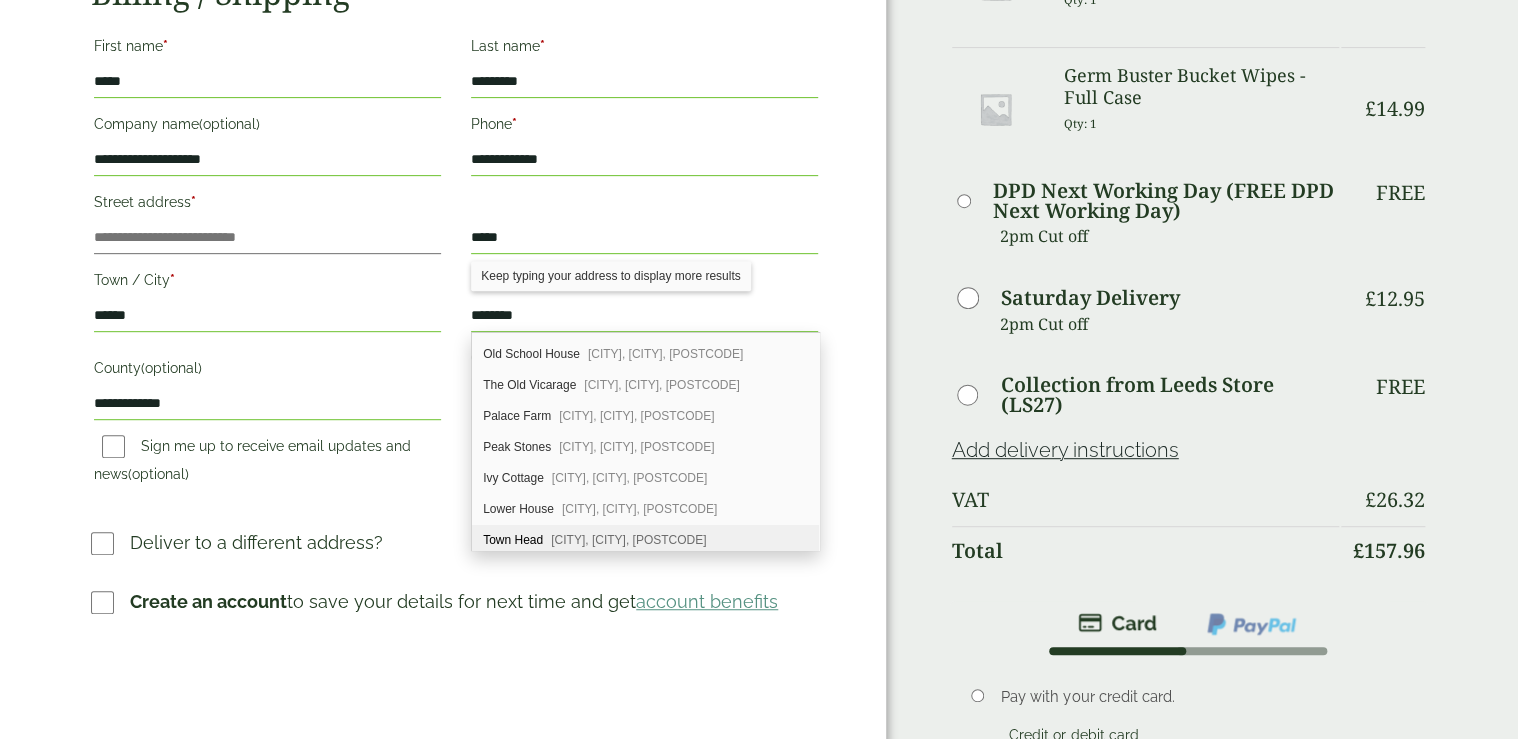 click on "[CITY] [CITY], [POSTCODE]" at bounding box center [645, 540] 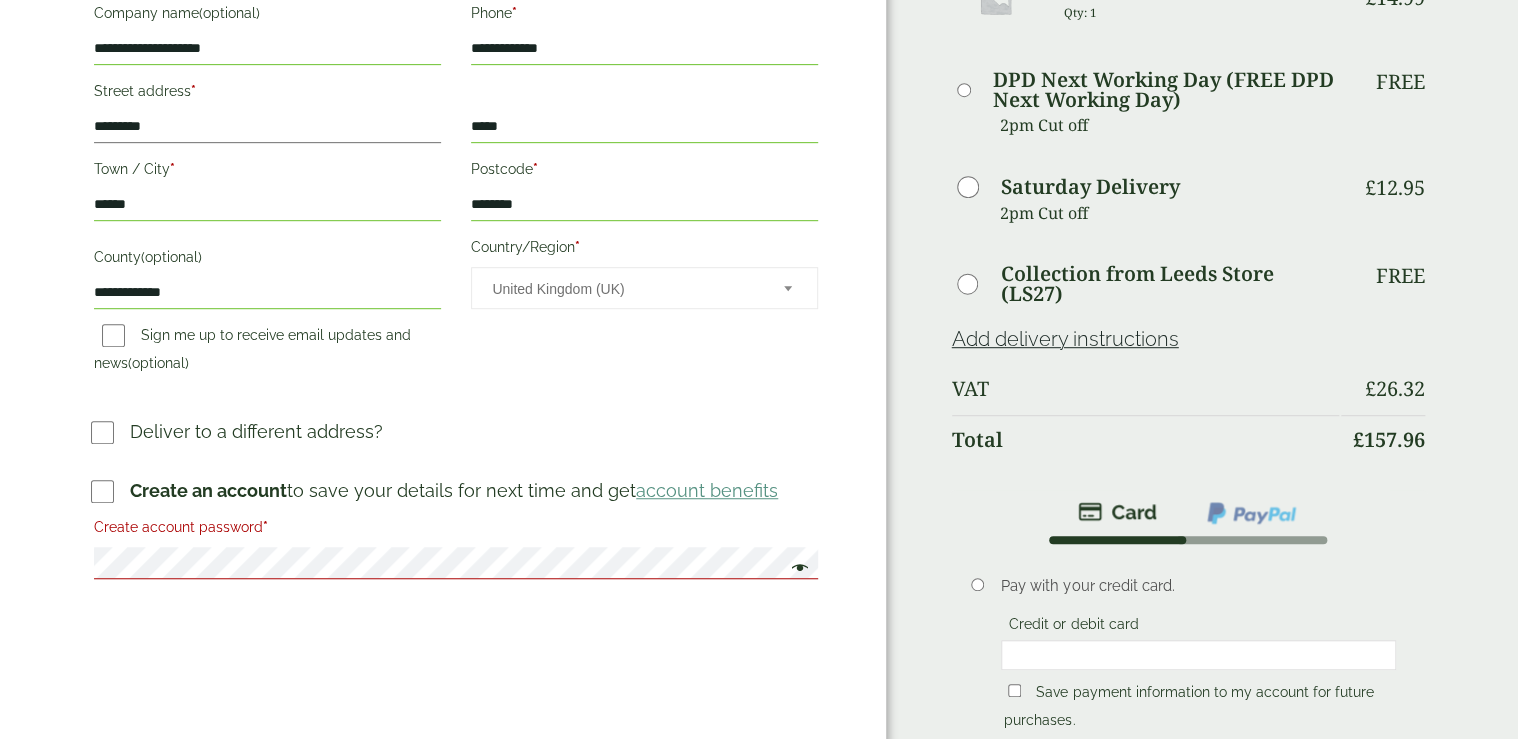 scroll, scrollTop: 493, scrollLeft: 0, axis: vertical 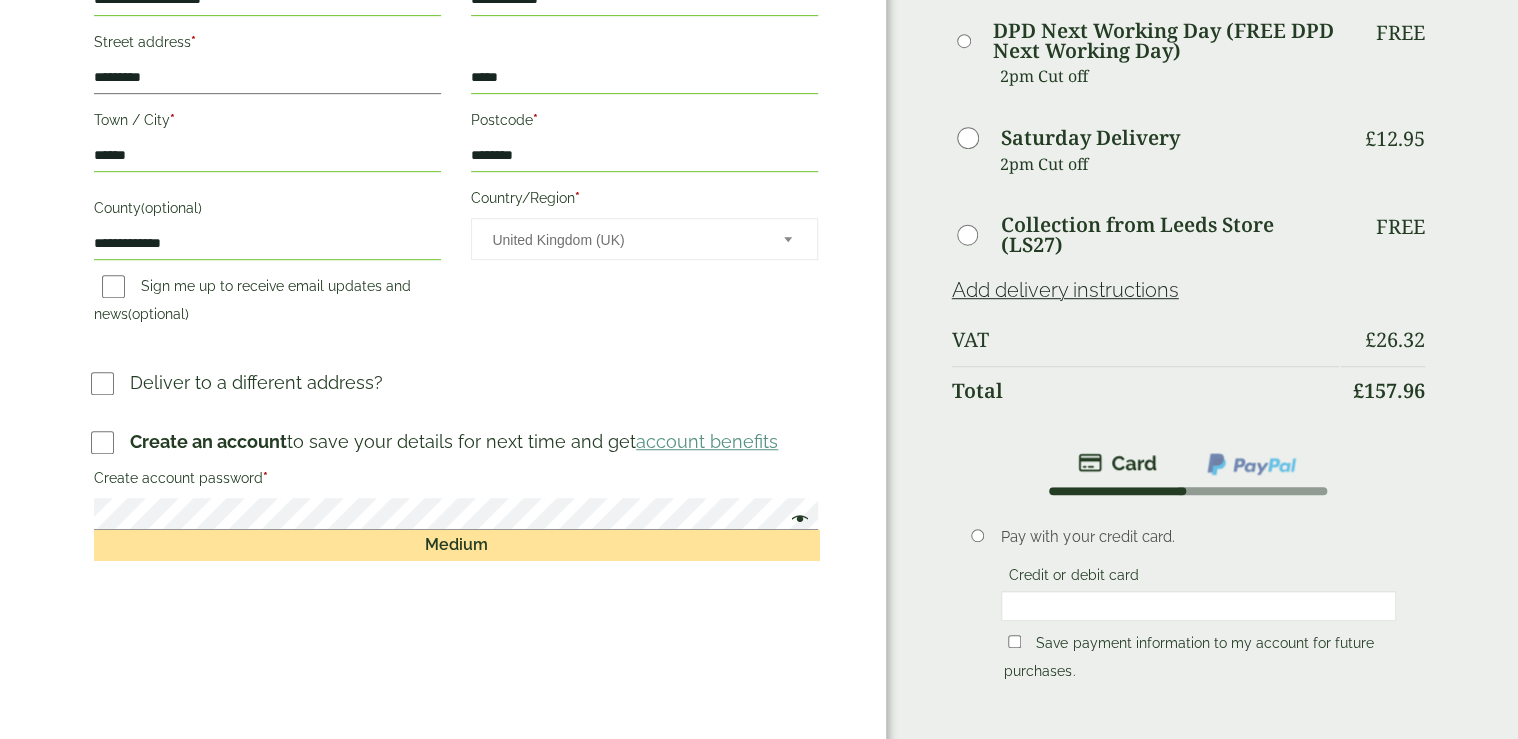 click on "— OR —
Email address  * [EMAIL]
Have an account?  Log in  to save time
Username or email address  * Password  * * *" at bounding box center (443, 281) 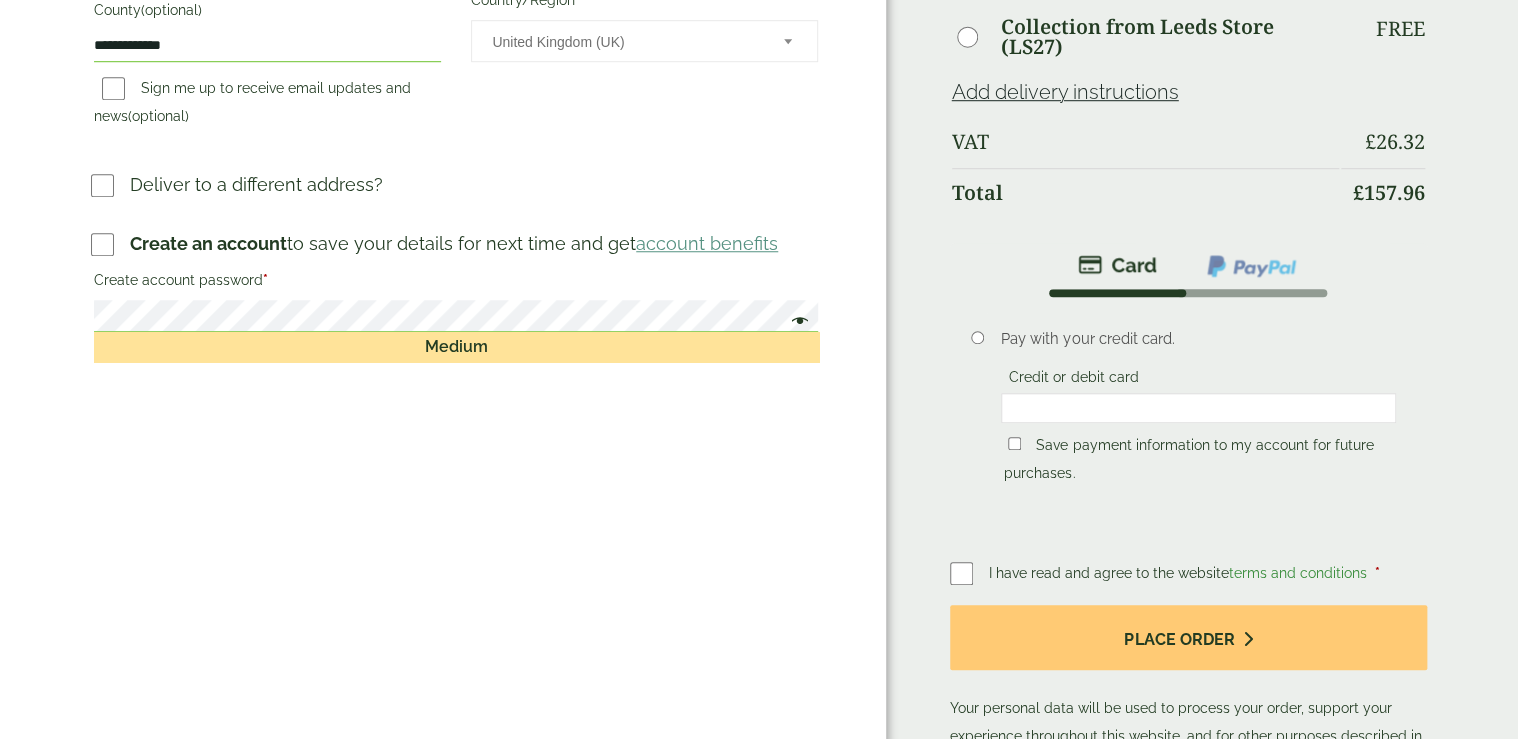 scroll, scrollTop: 733, scrollLeft: 0, axis: vertical 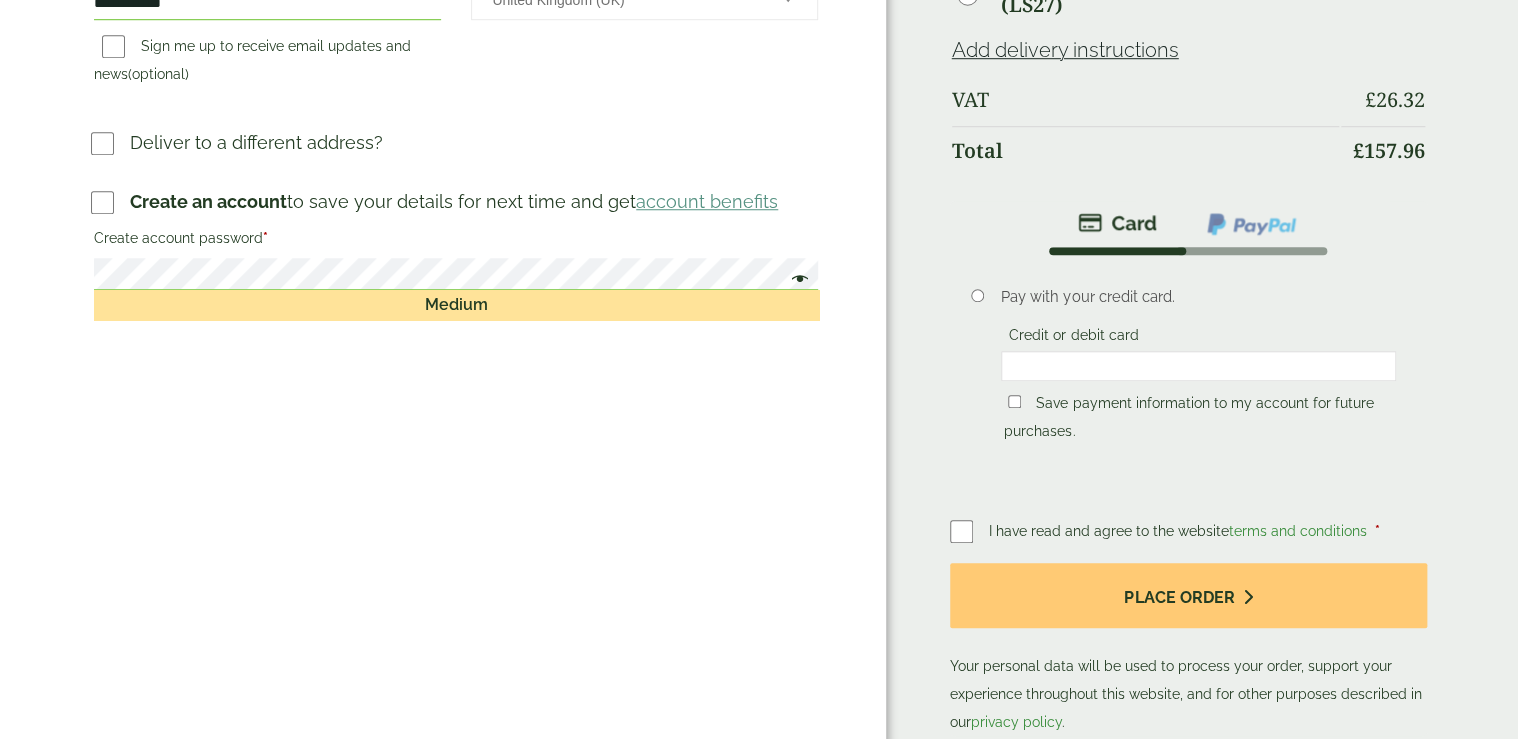 click on "Order Summary
Item
Ammount
20oz Pint to Brim - CE Marked - Full Case
Qty: 2
£ 38.22
10oz Half Pint to Brim - CE Marked - Full Case
Qty: 2 £" at bounding box center (1202, 41) 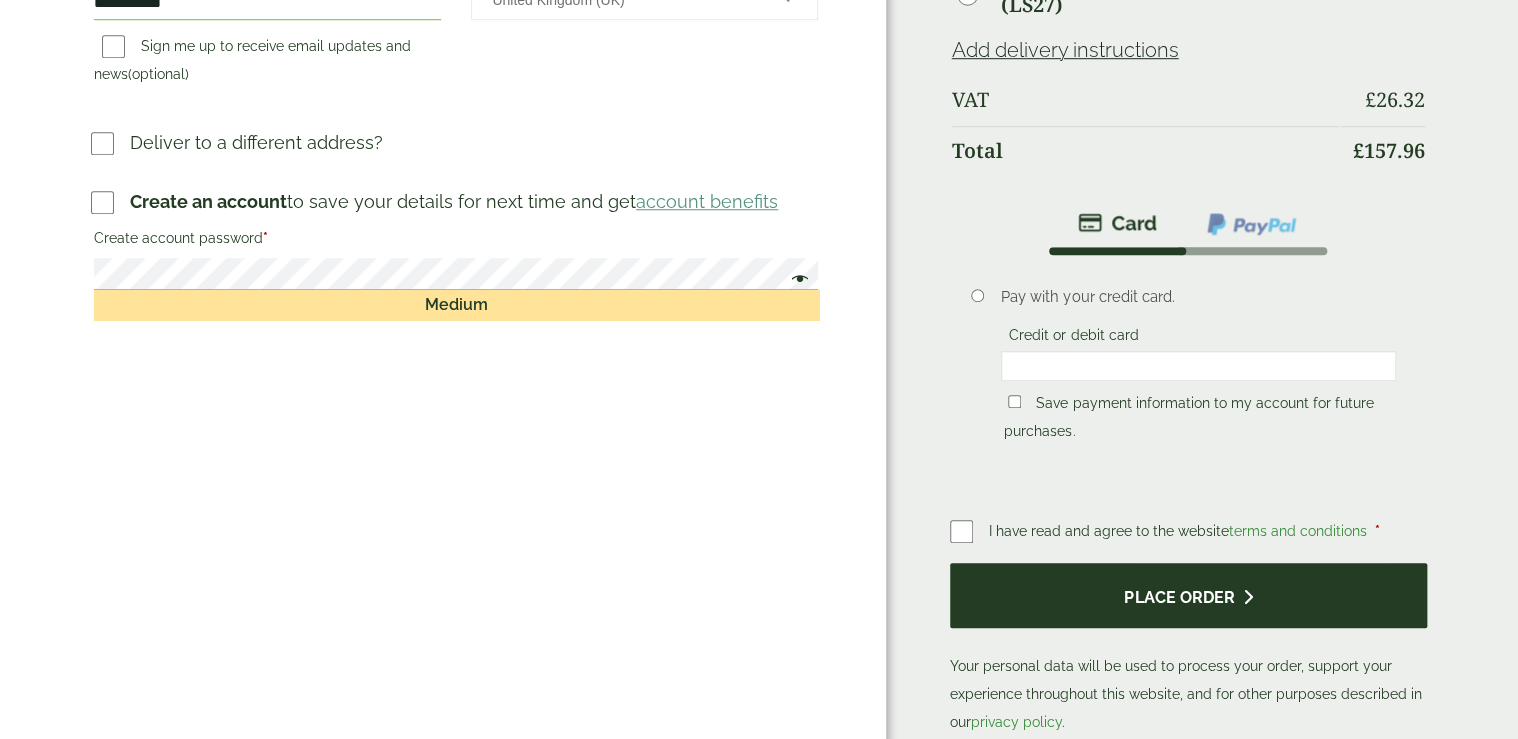 click on "Place order" at bounding box center (1188, 595) 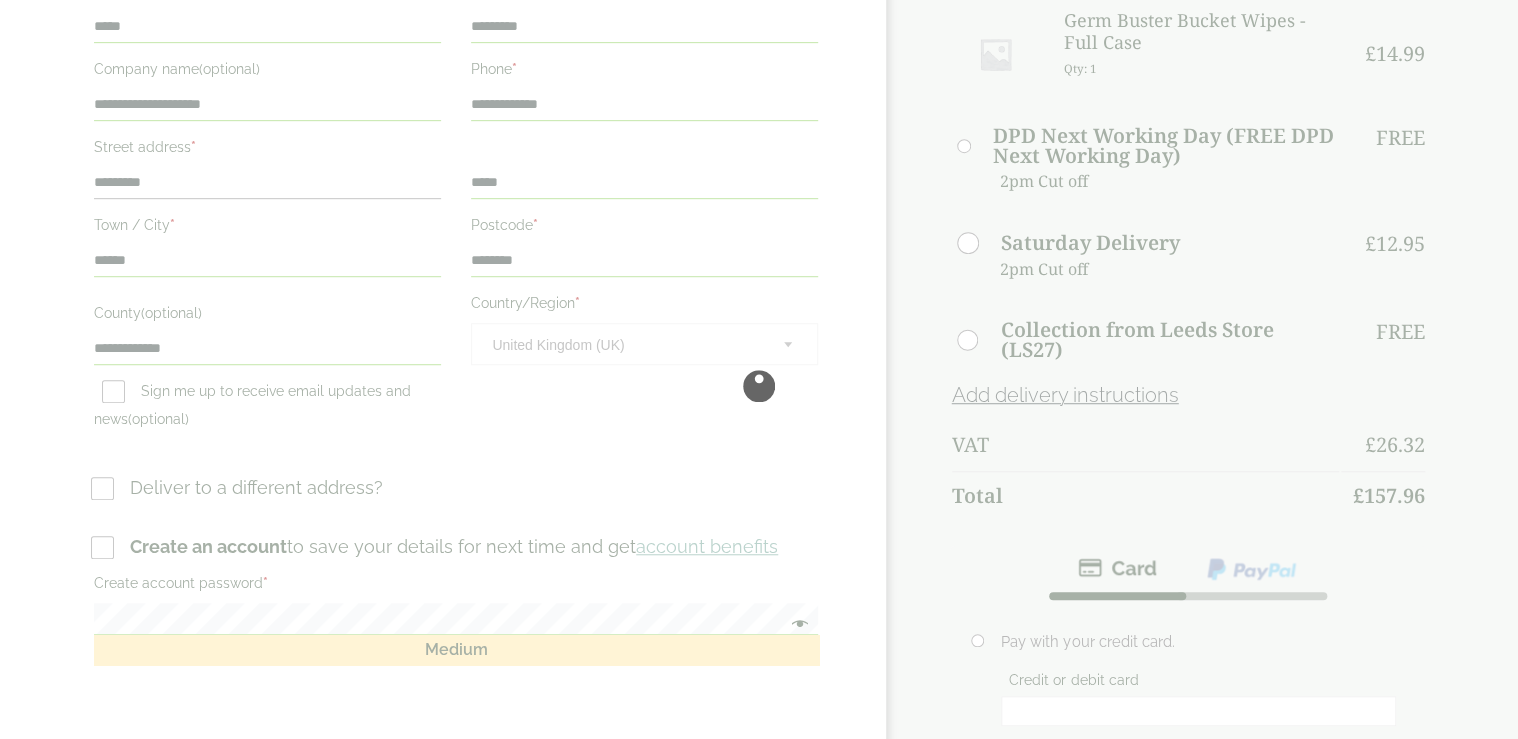 scroll, scrollTop: 480, scrollLeft: 0, axis: vertical 